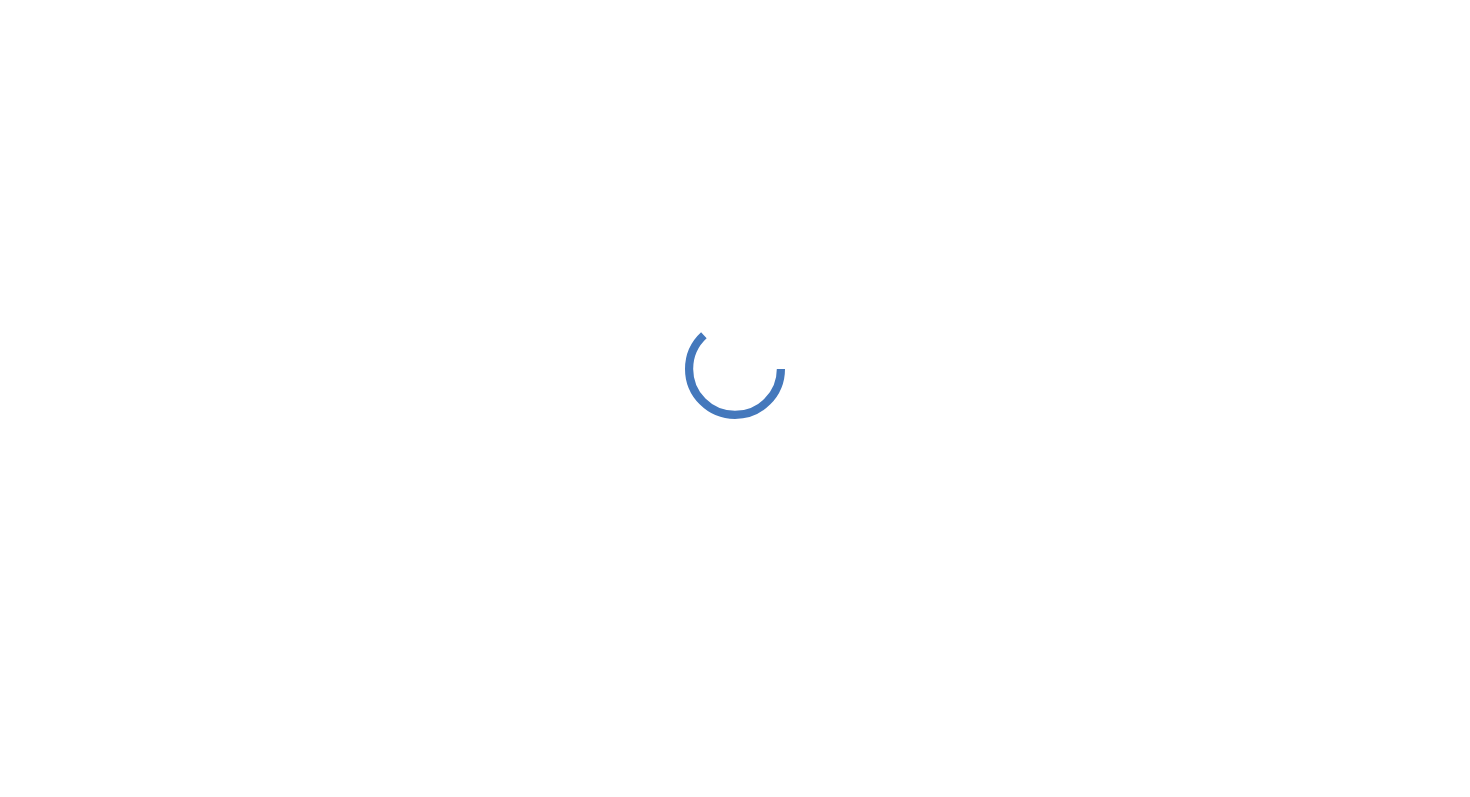 scroll, scrollTop: 0, scrollLeft: 0, axis: both 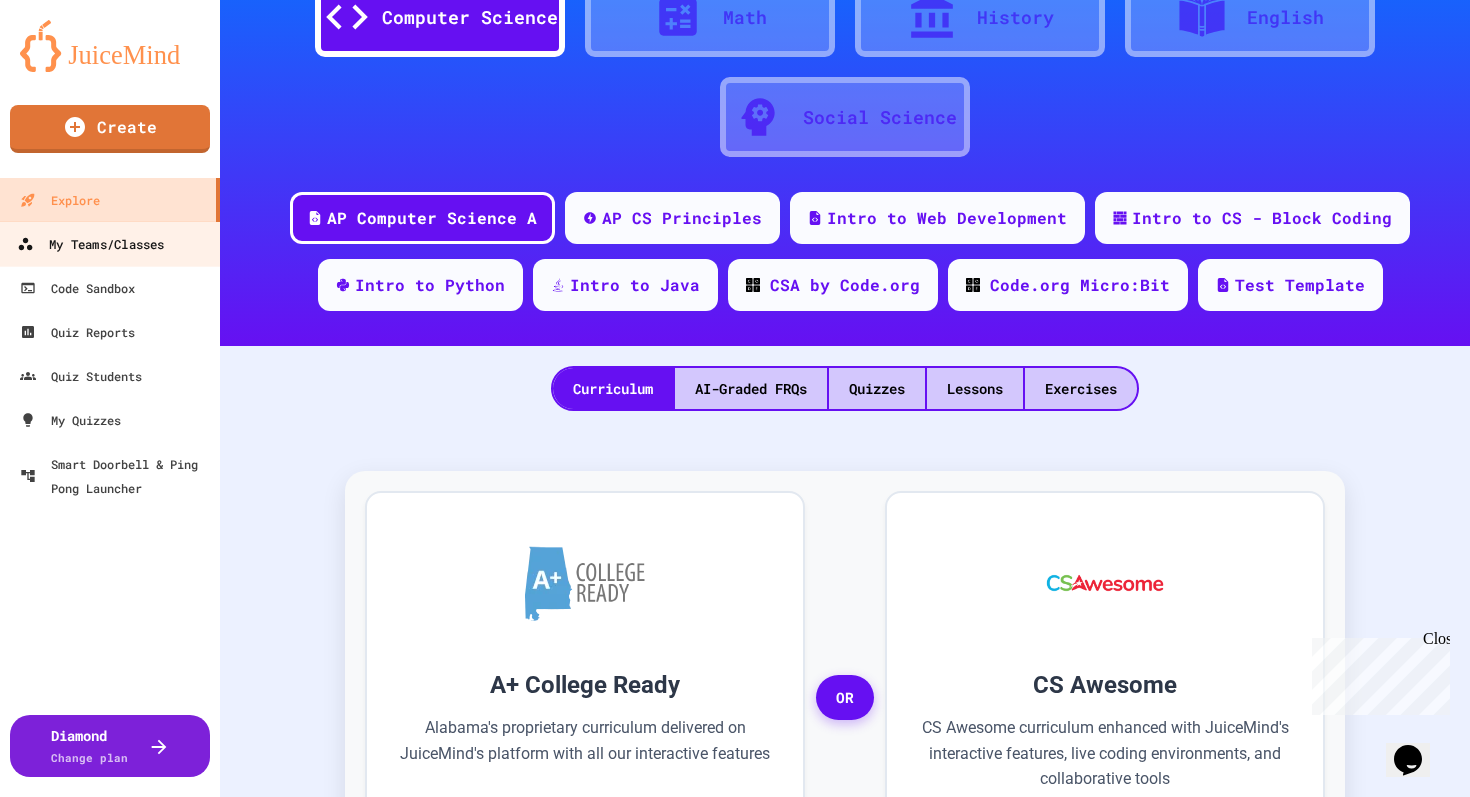 click on "My Teams/Classes" at bounding box center (90, 244) 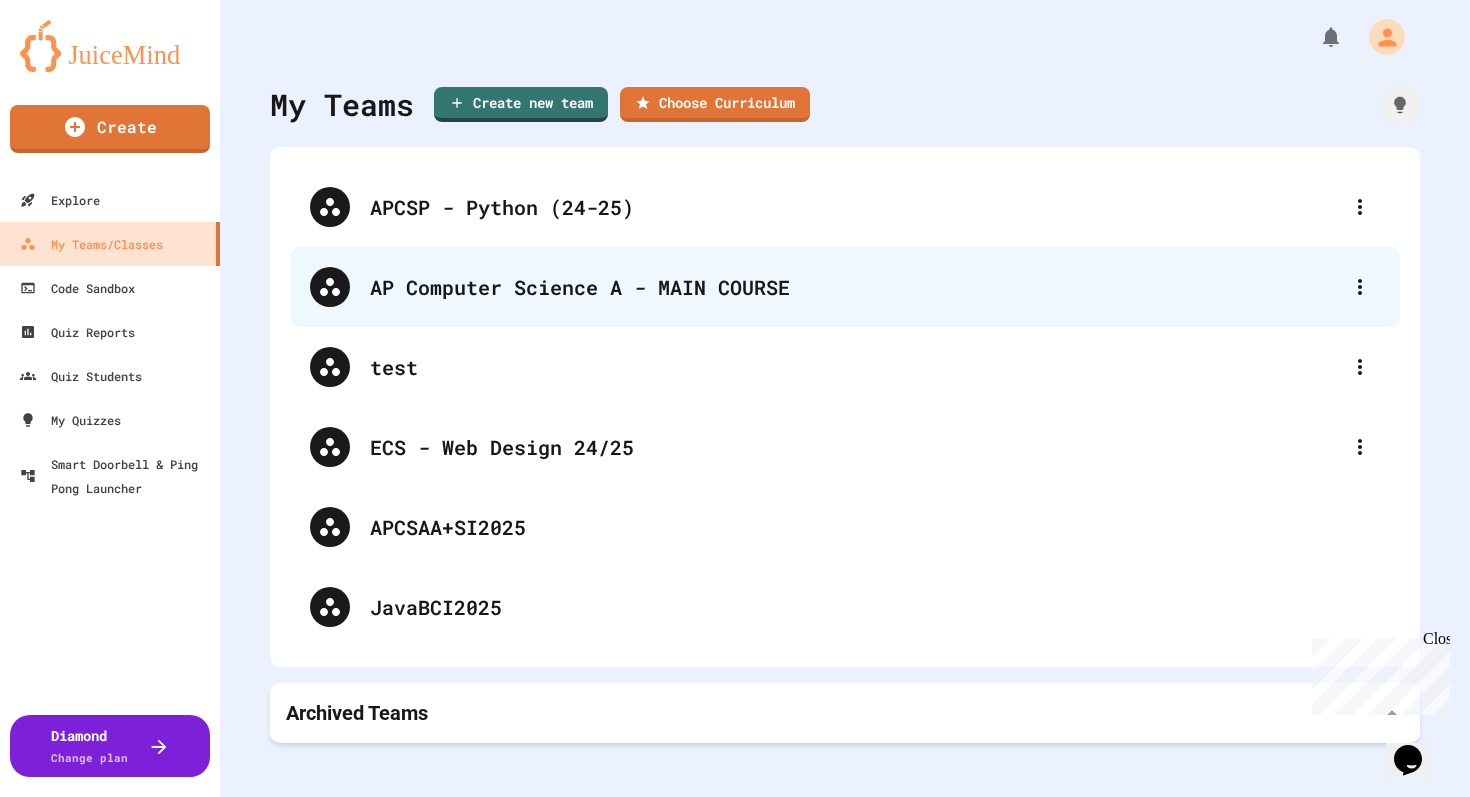 click on "AP Computer Science A - MAIN COURSE" at bounding box center [855, 287] 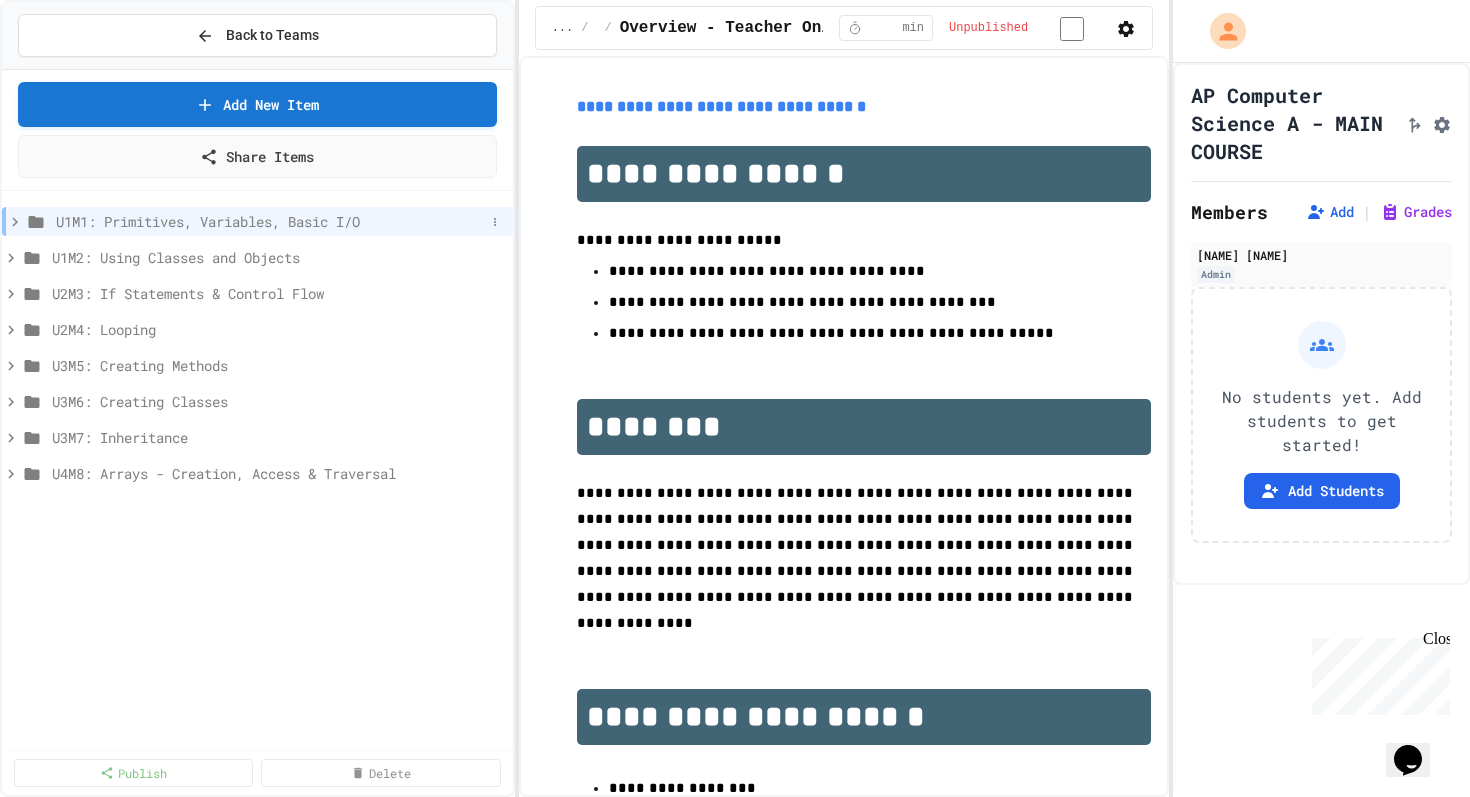 click 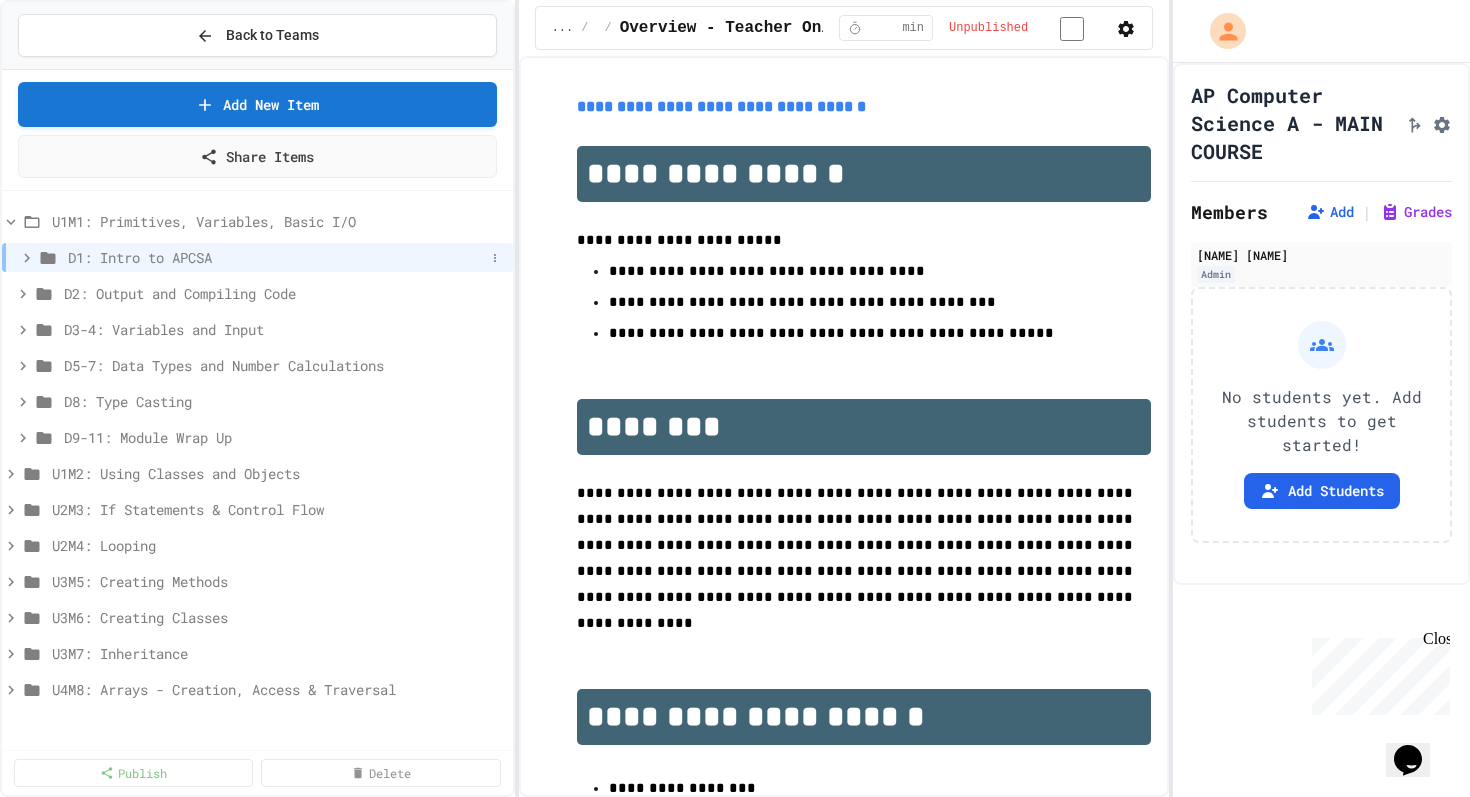 click 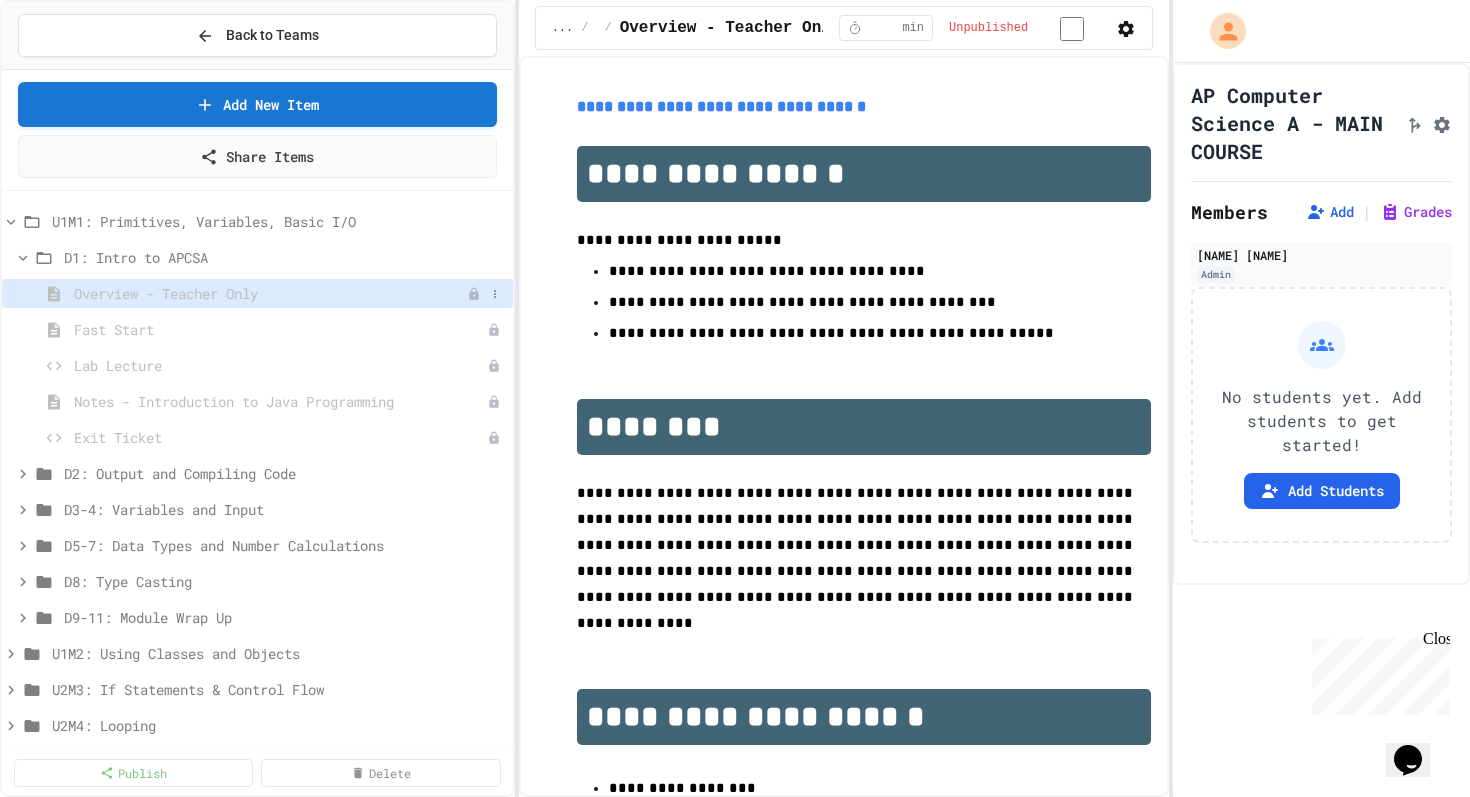click on "Overview - Teacher Only" at bounding box center [270, 293] 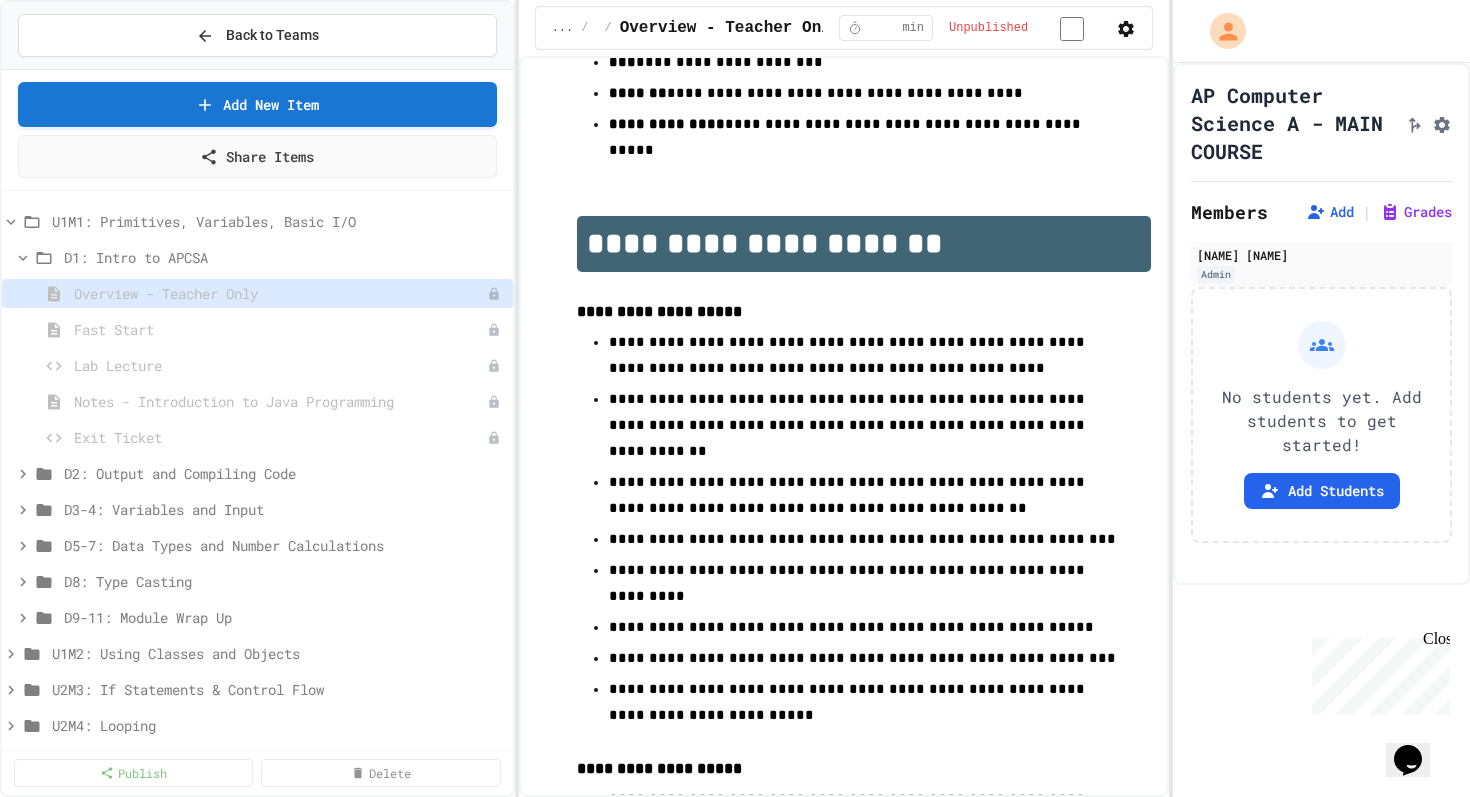 scroll, scrollTop: 1198, scrollLeft: 0, axis: vertical 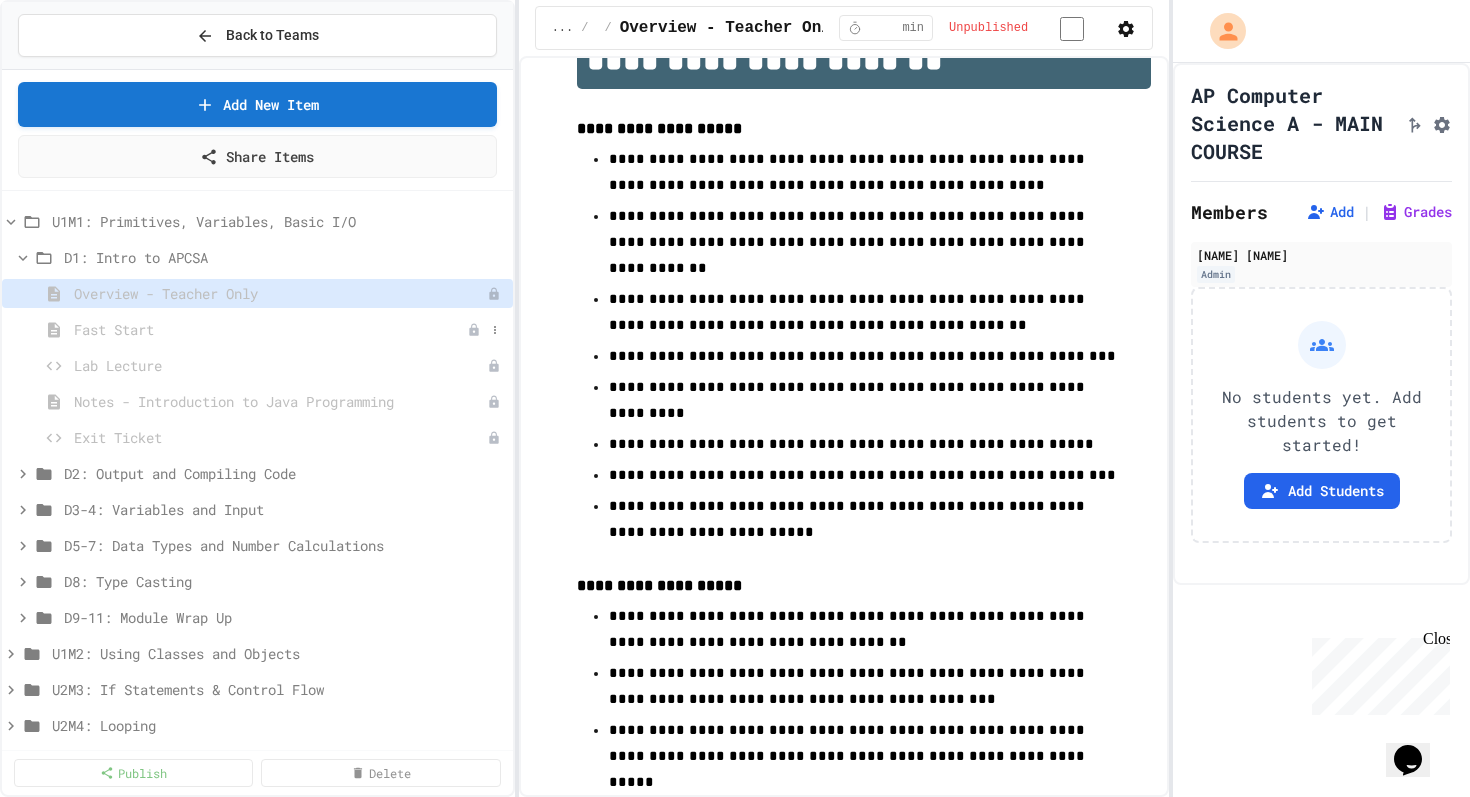 click on "Fast Start" at bounding box center [270, 329] 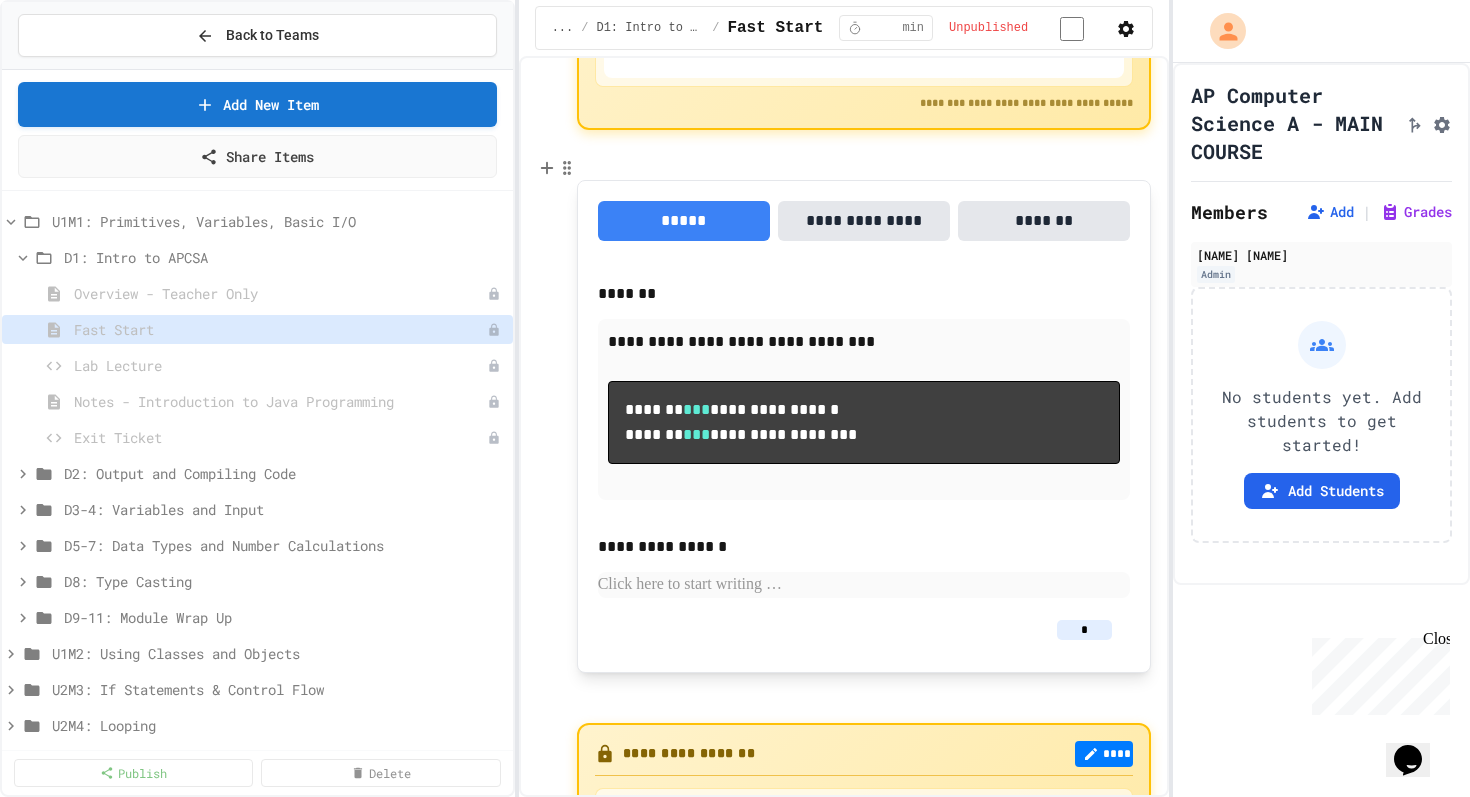 scroll, scrollTop: 337, scrollLeft: 0, axis: vertical 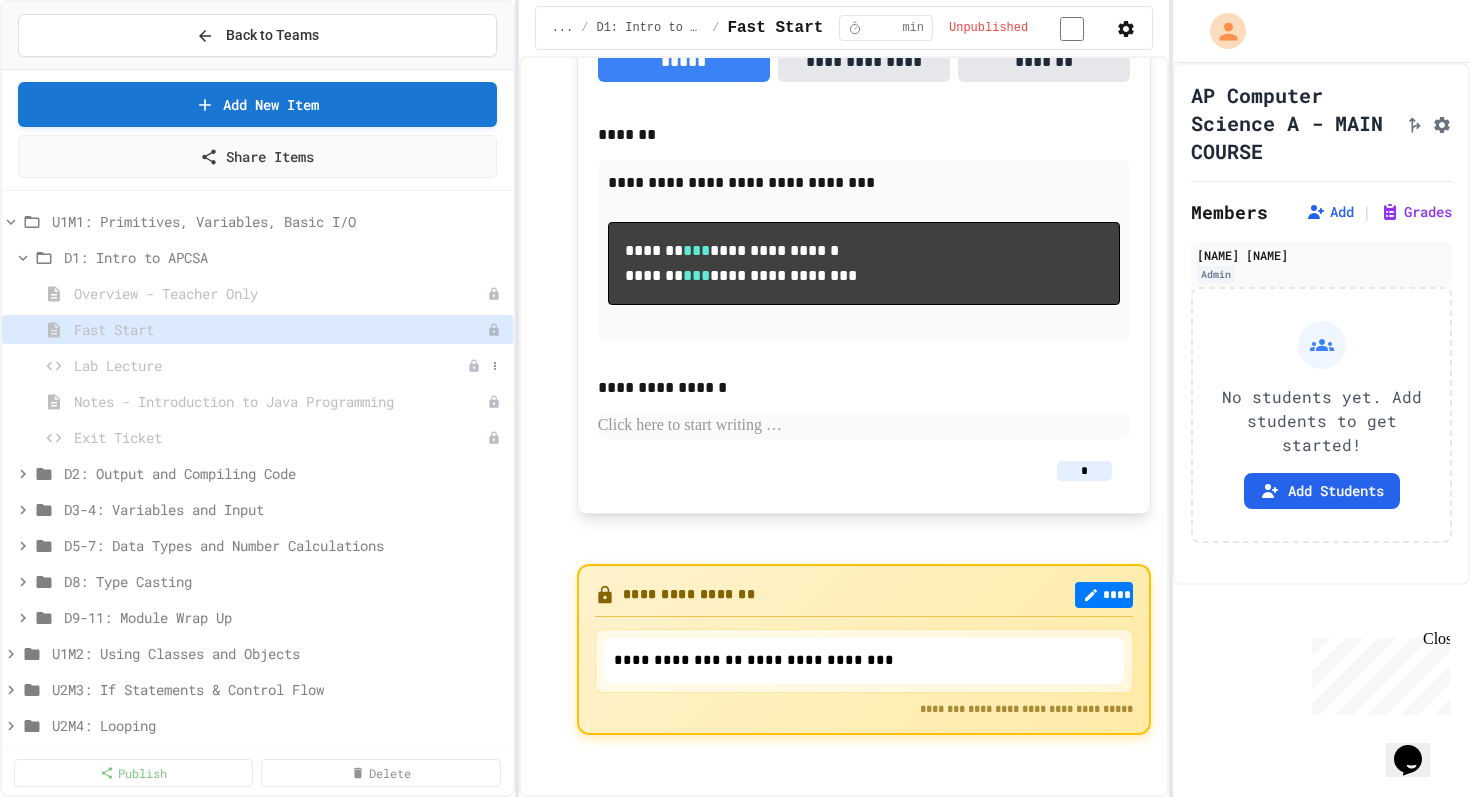click on "Lab Lecture" at bounding box center (270, 365) 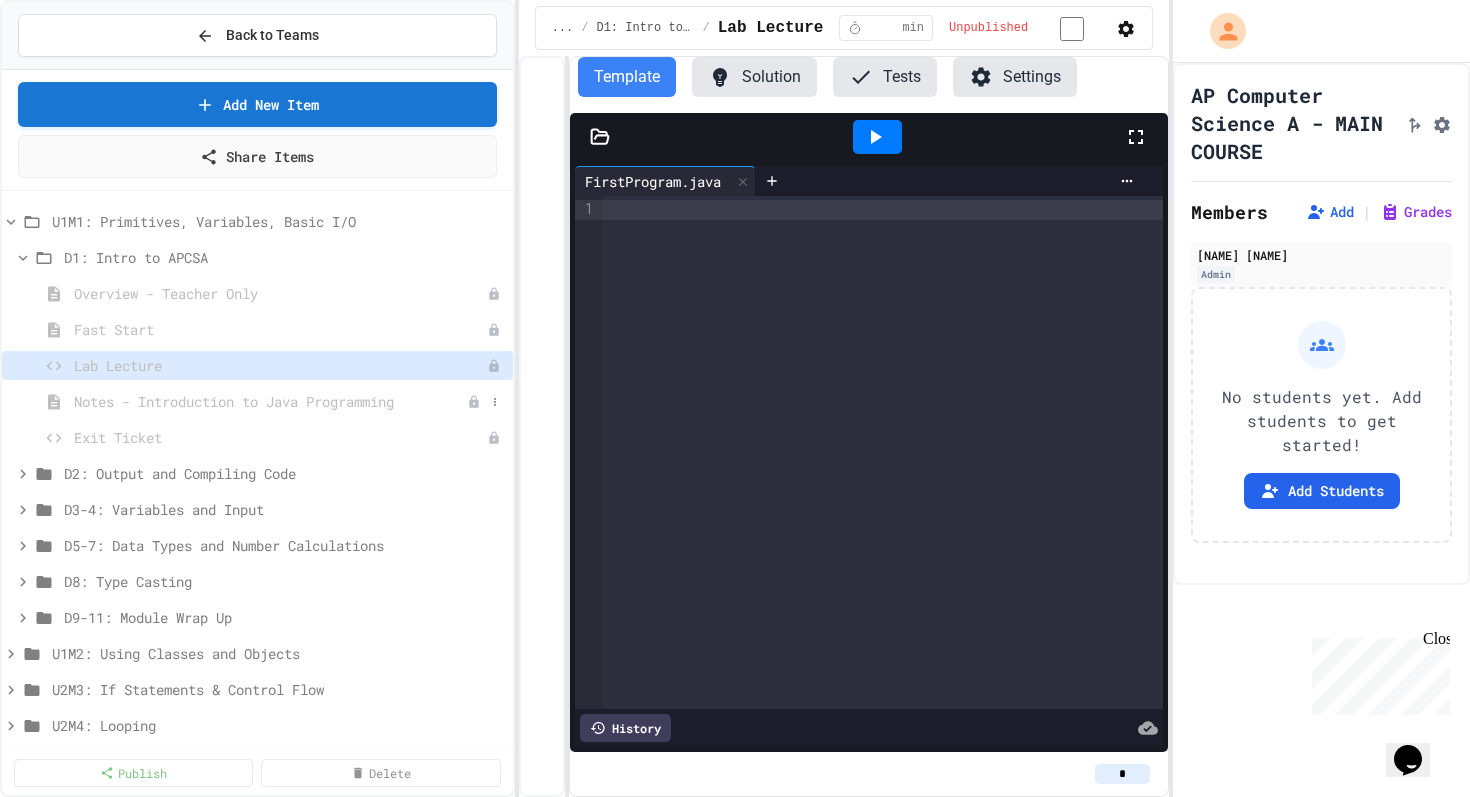click on "Notes - Introduction to Java Programming" at bounding box center [270, 401] 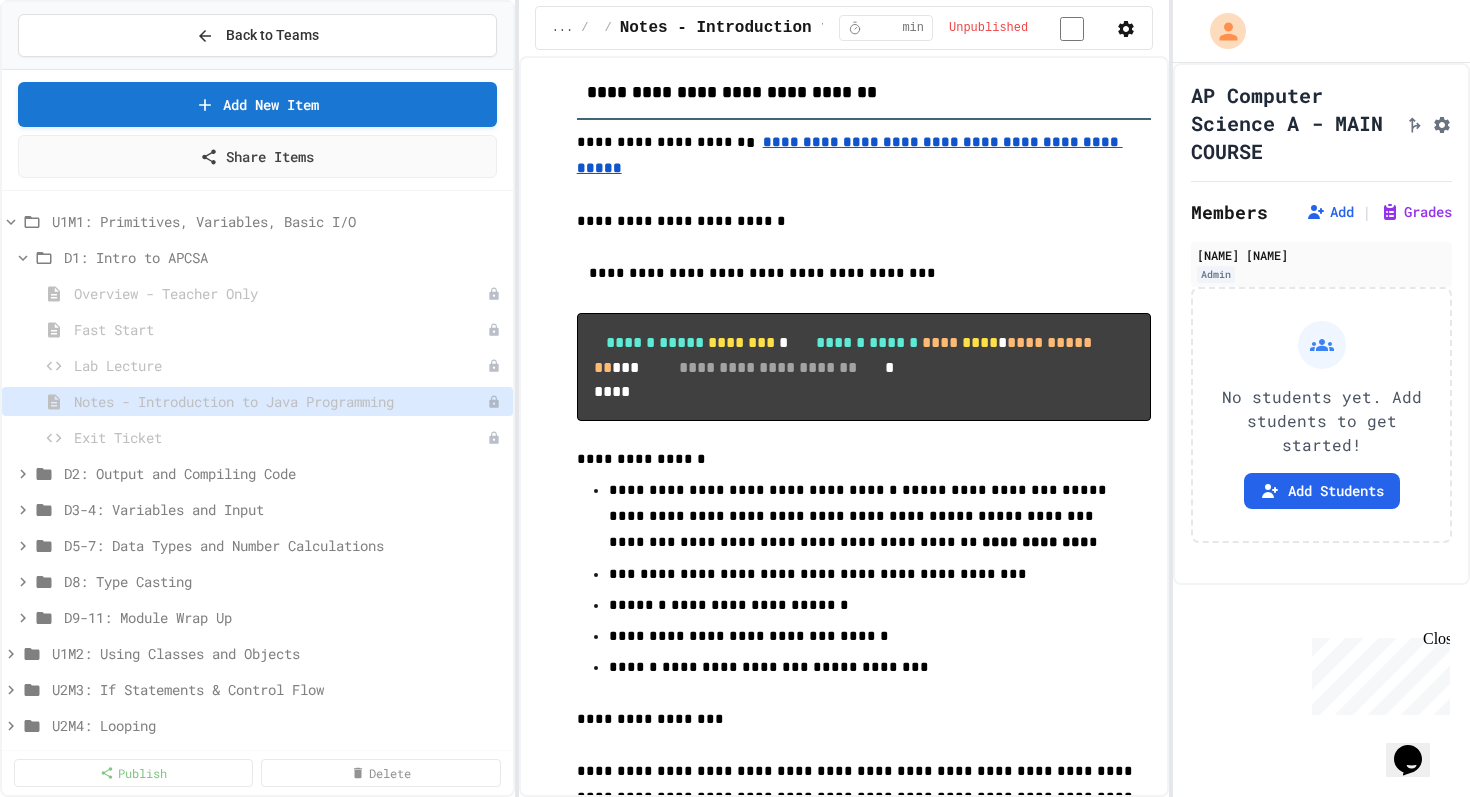 scroll, scrollTop: 0, scrollLeft: 0, axis: both 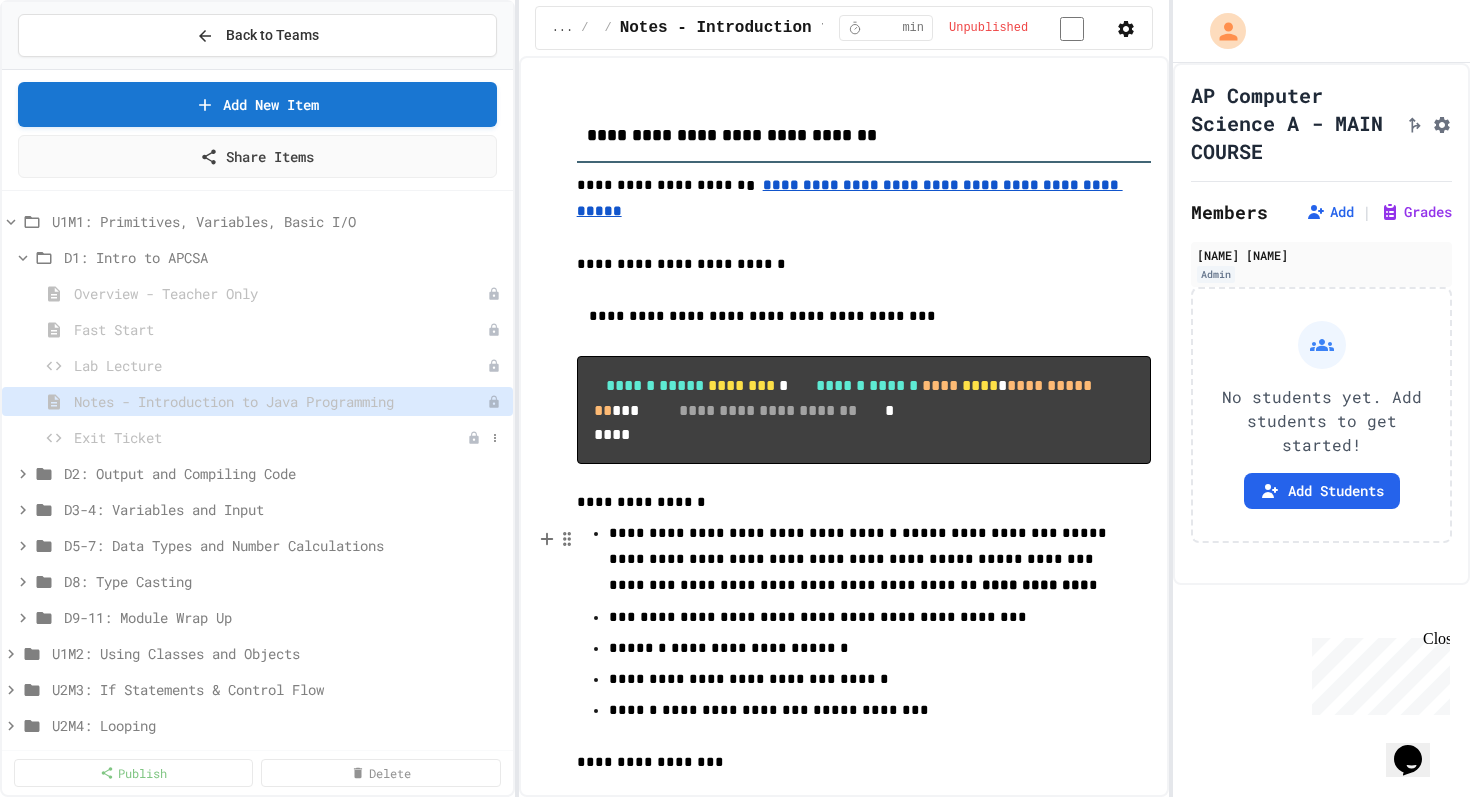 click on "Exit Ticket" at bounding box center [270, 437] 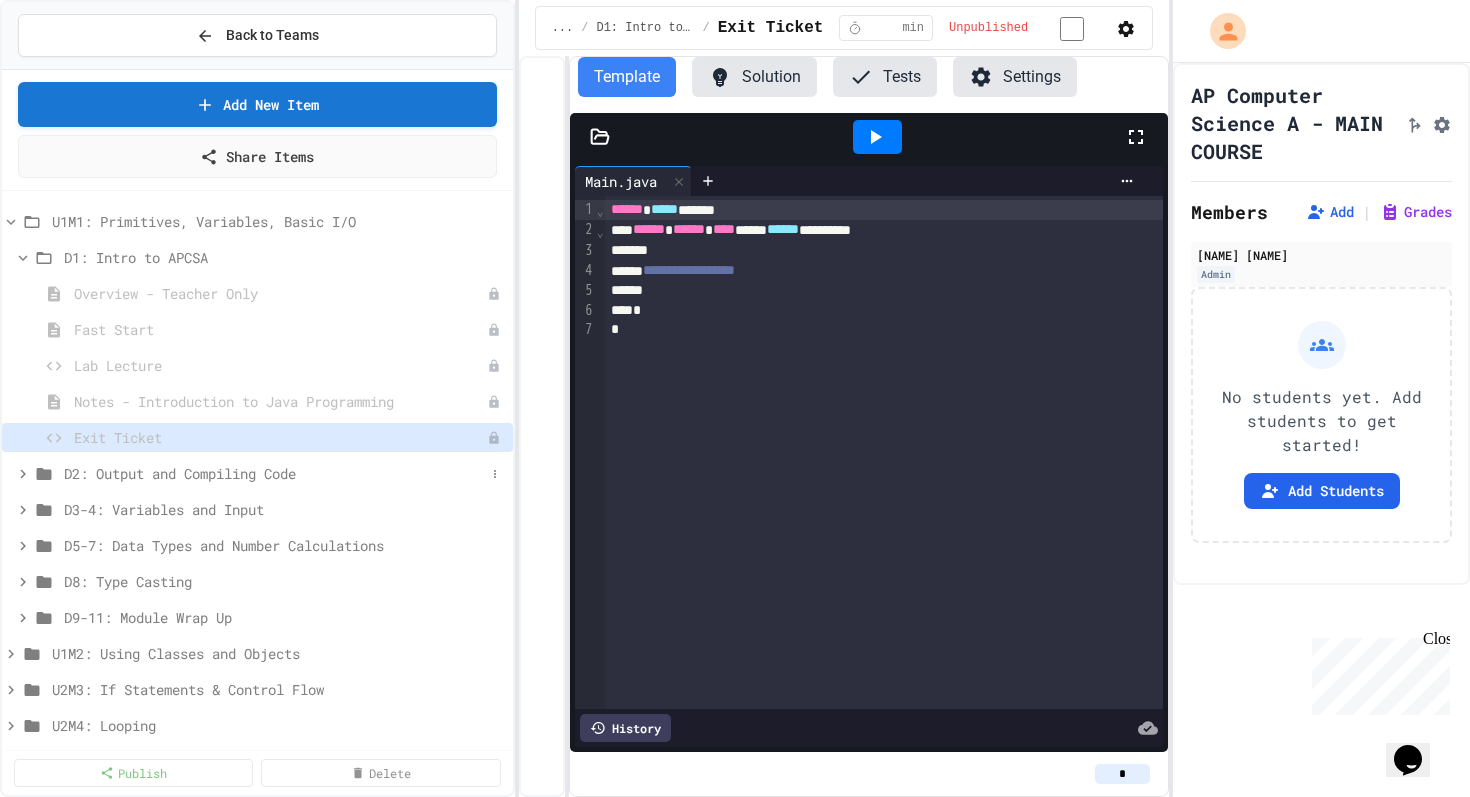 click 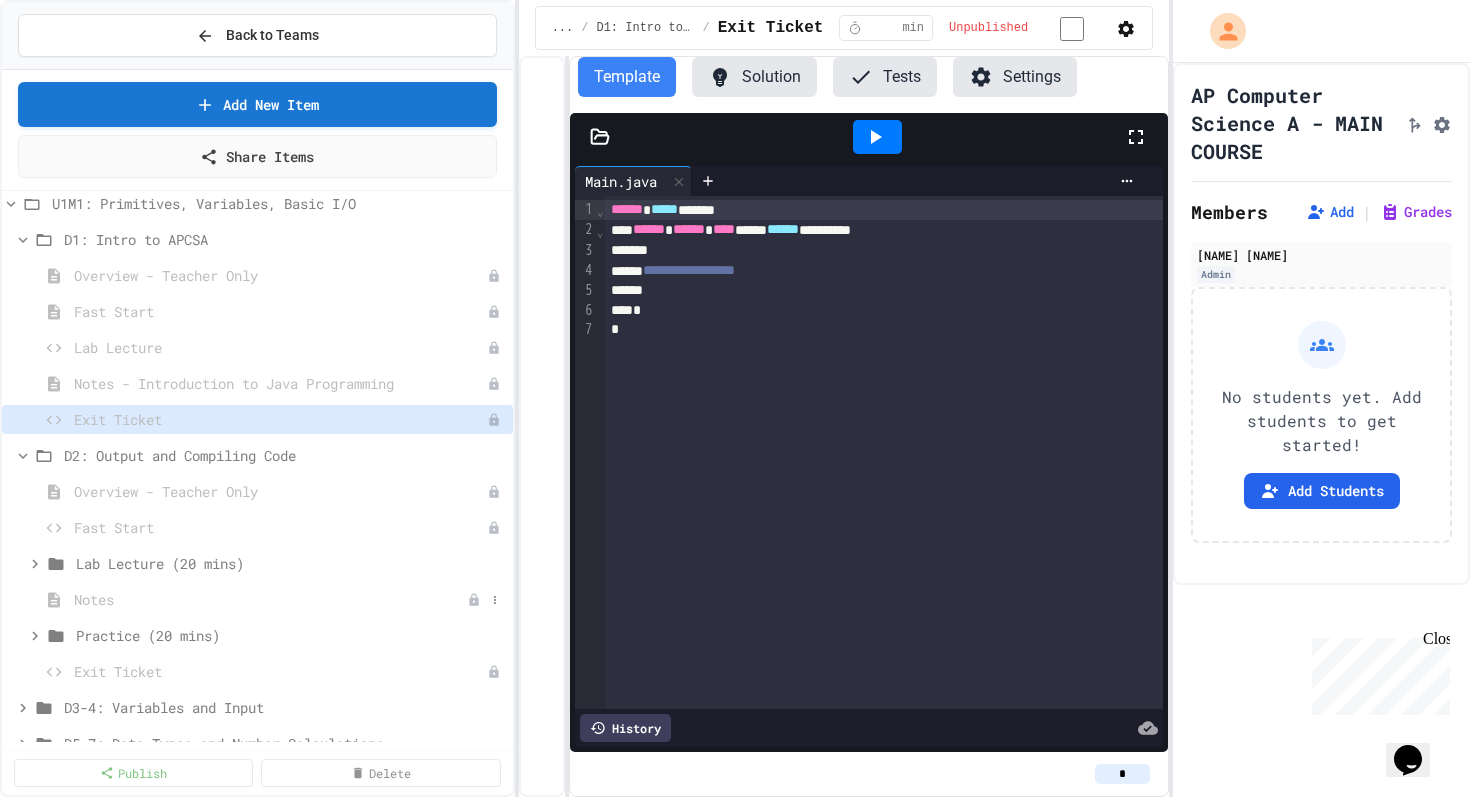 scroll, scrollTop: 0, scrollLeft: 0, axis: both 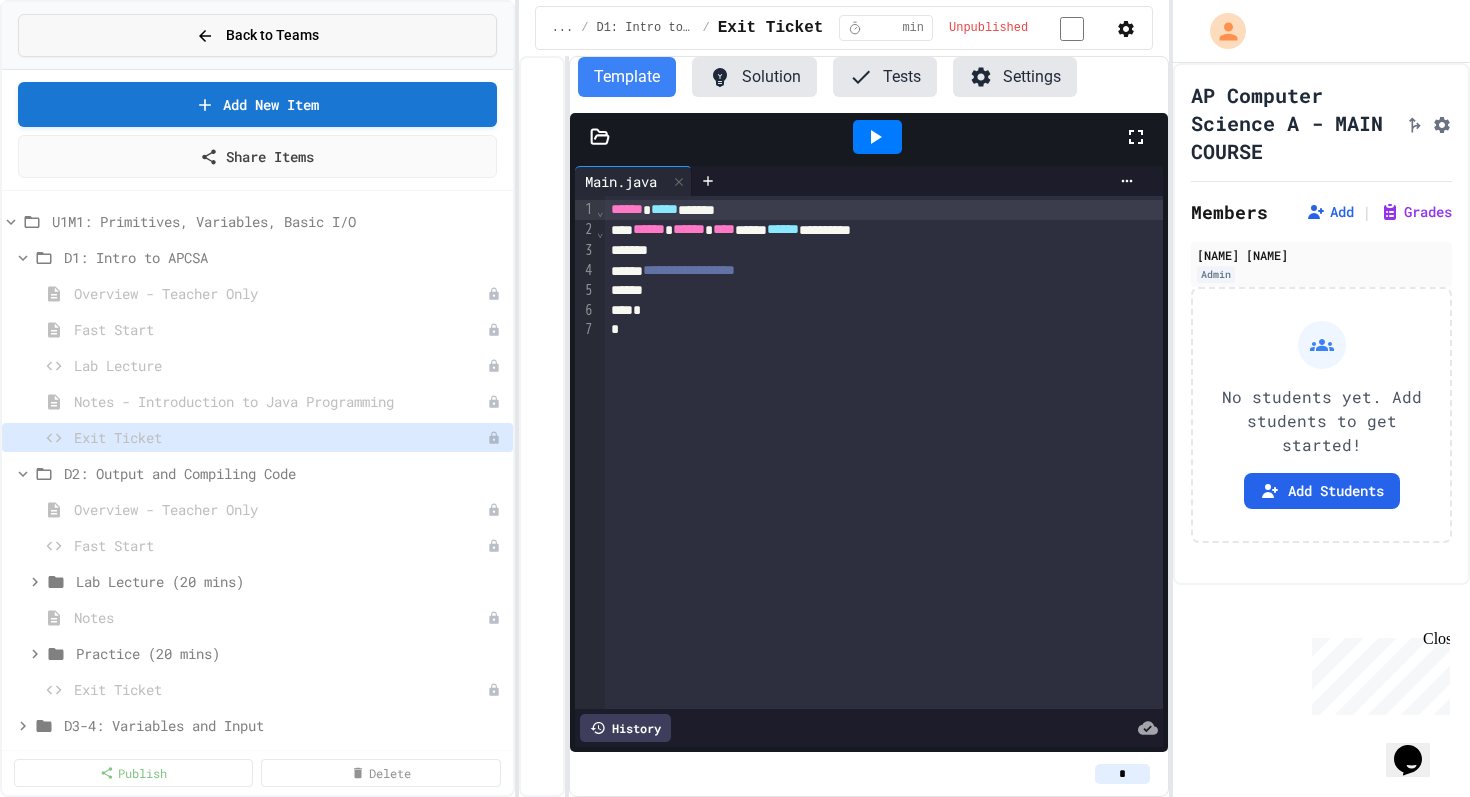 click on "Back to Teams" at bounding box center [257, 35] 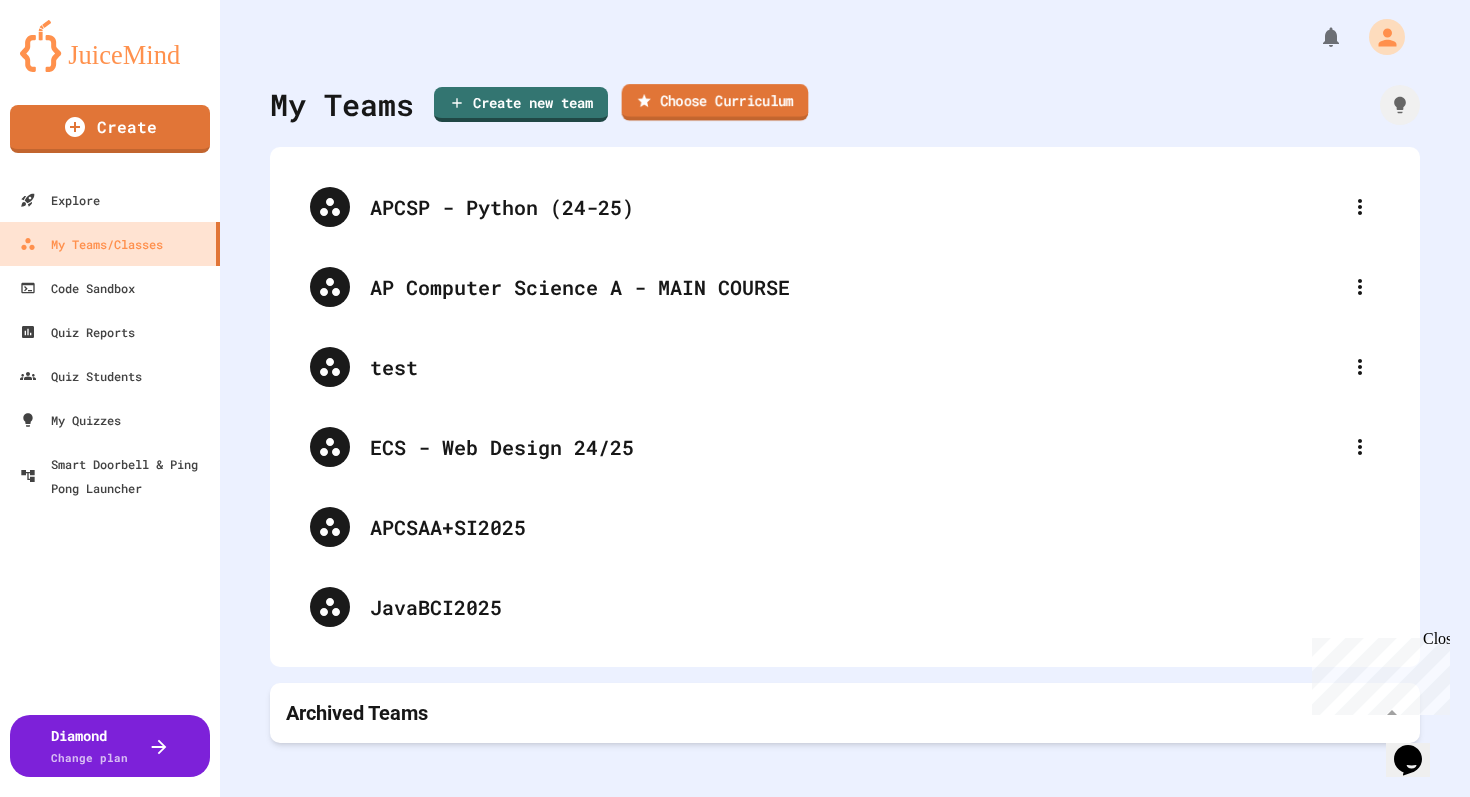 click on "Choose Curriculum" at bounding box center [715, 102] 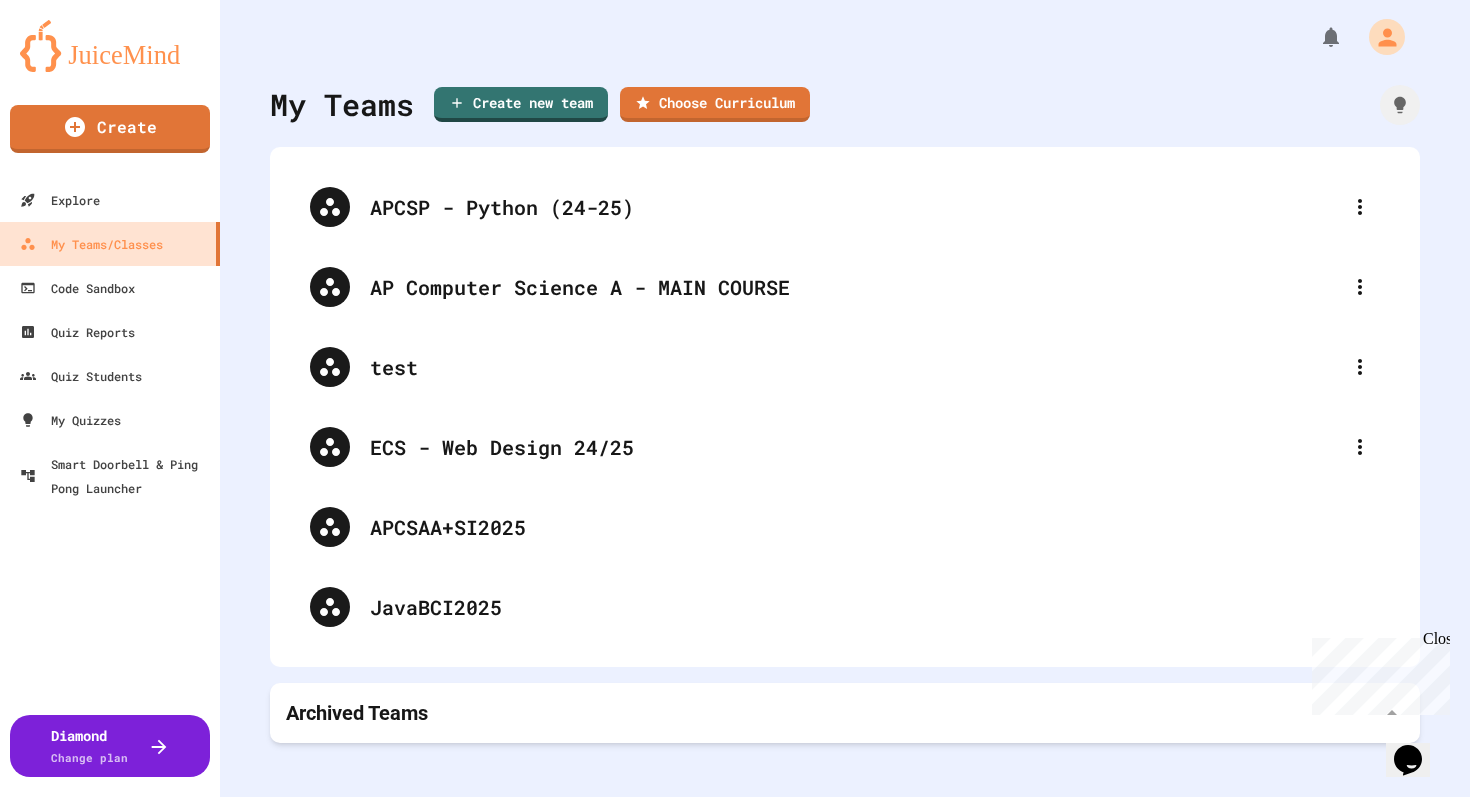 scroll, scrollTop: 76, scrollLeft: 0, axis: vertical 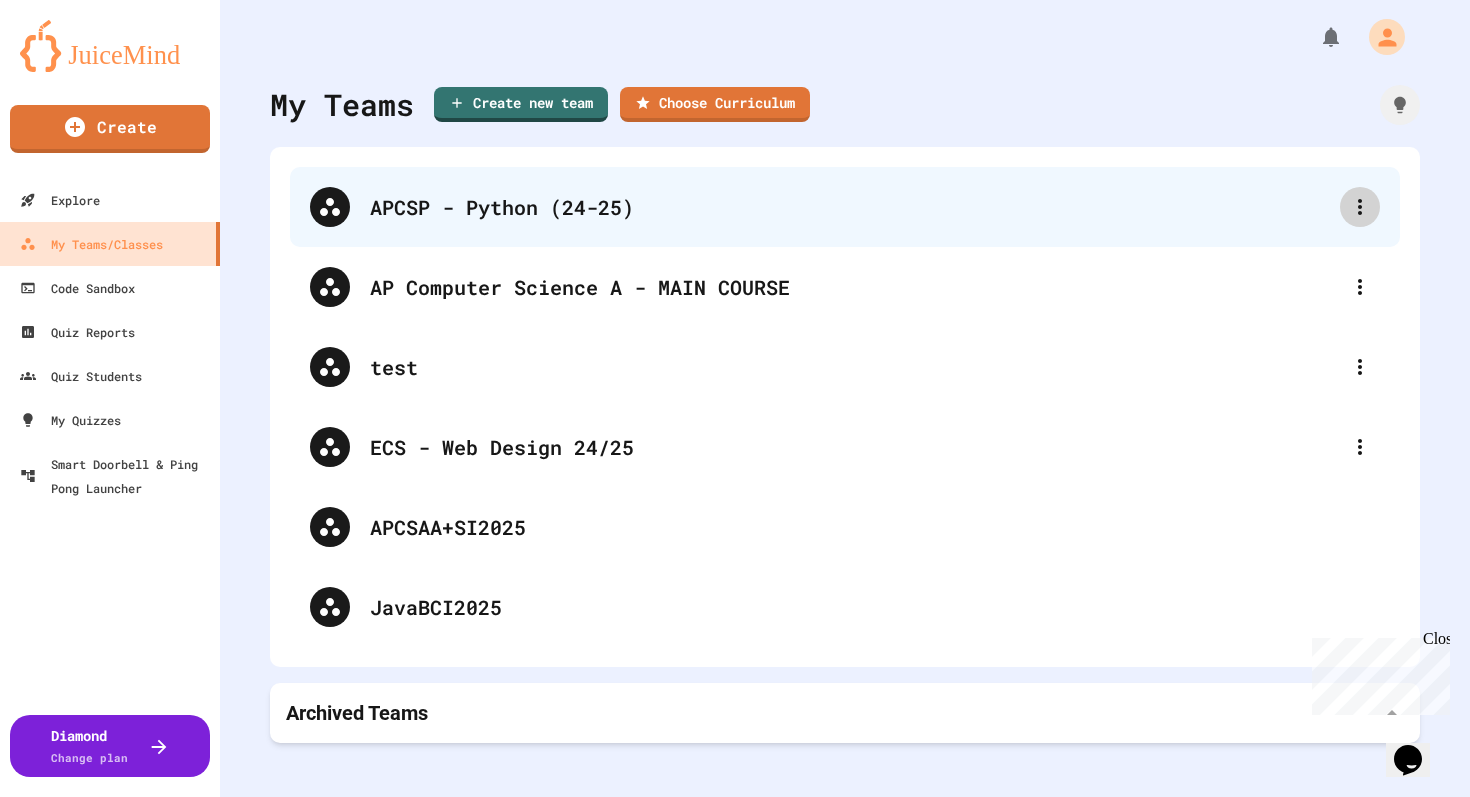 click 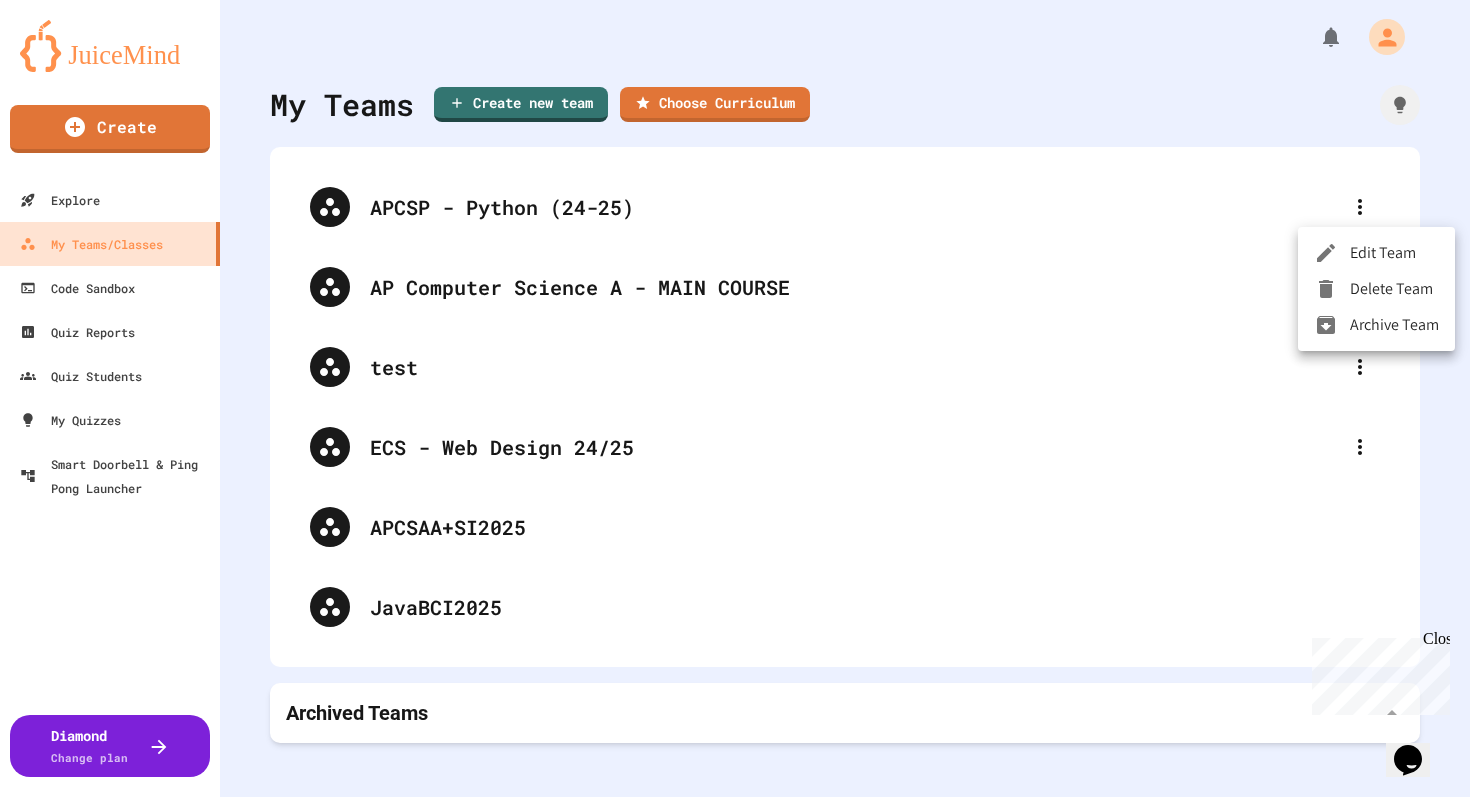 click on "Archive Team" at bounding box center (1376, 325) 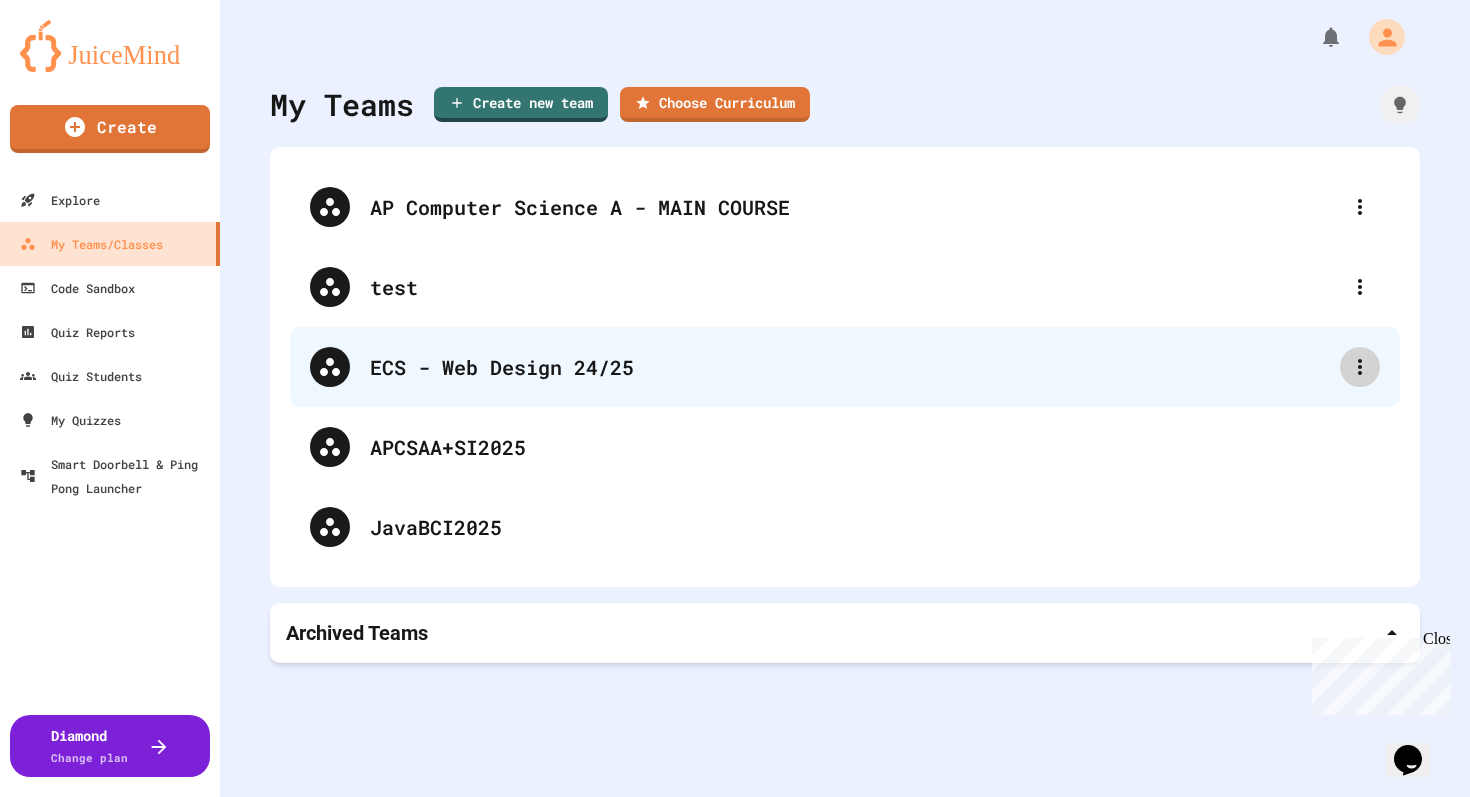 click 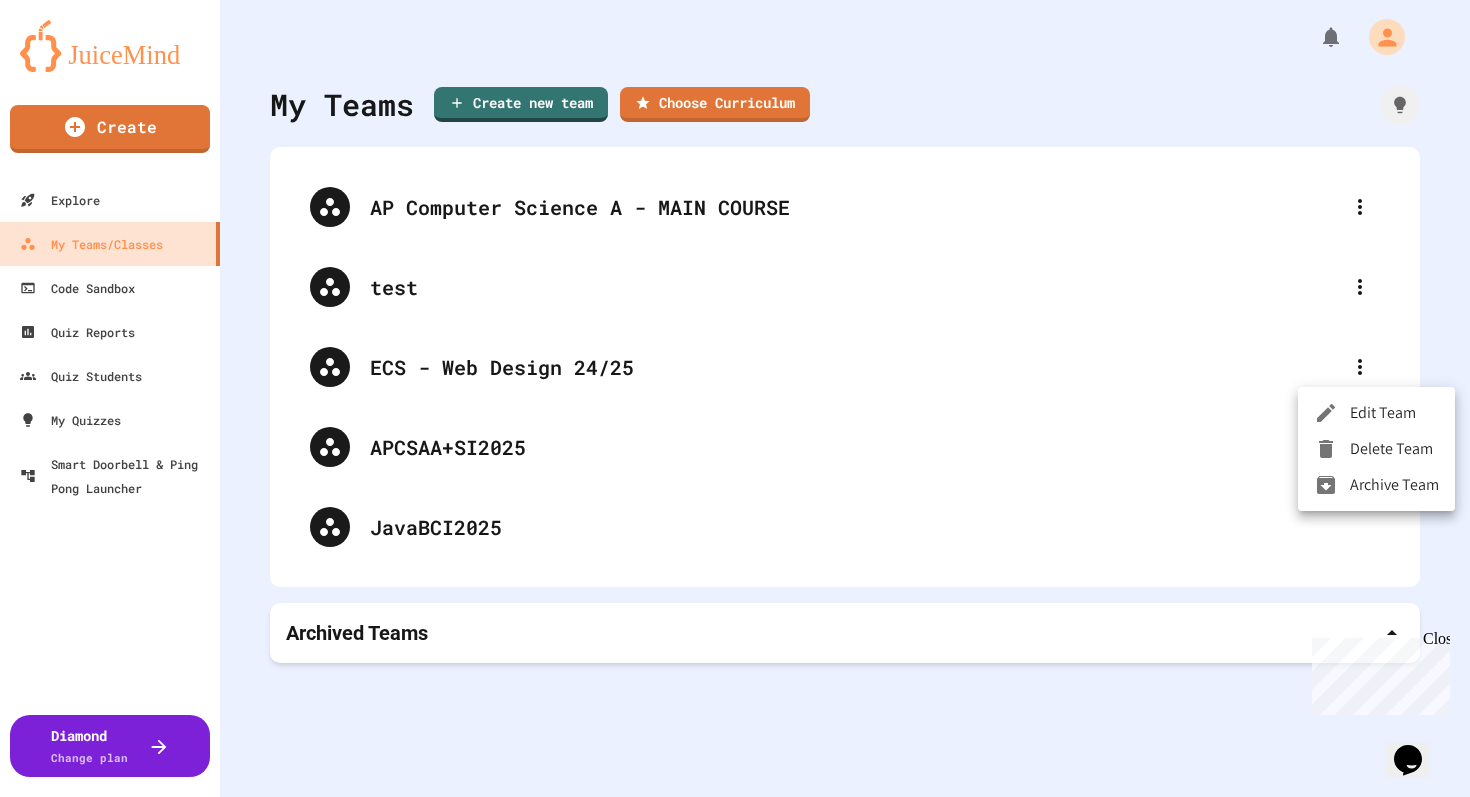 click on "Archive Team" at bounding box center (1376, 485) 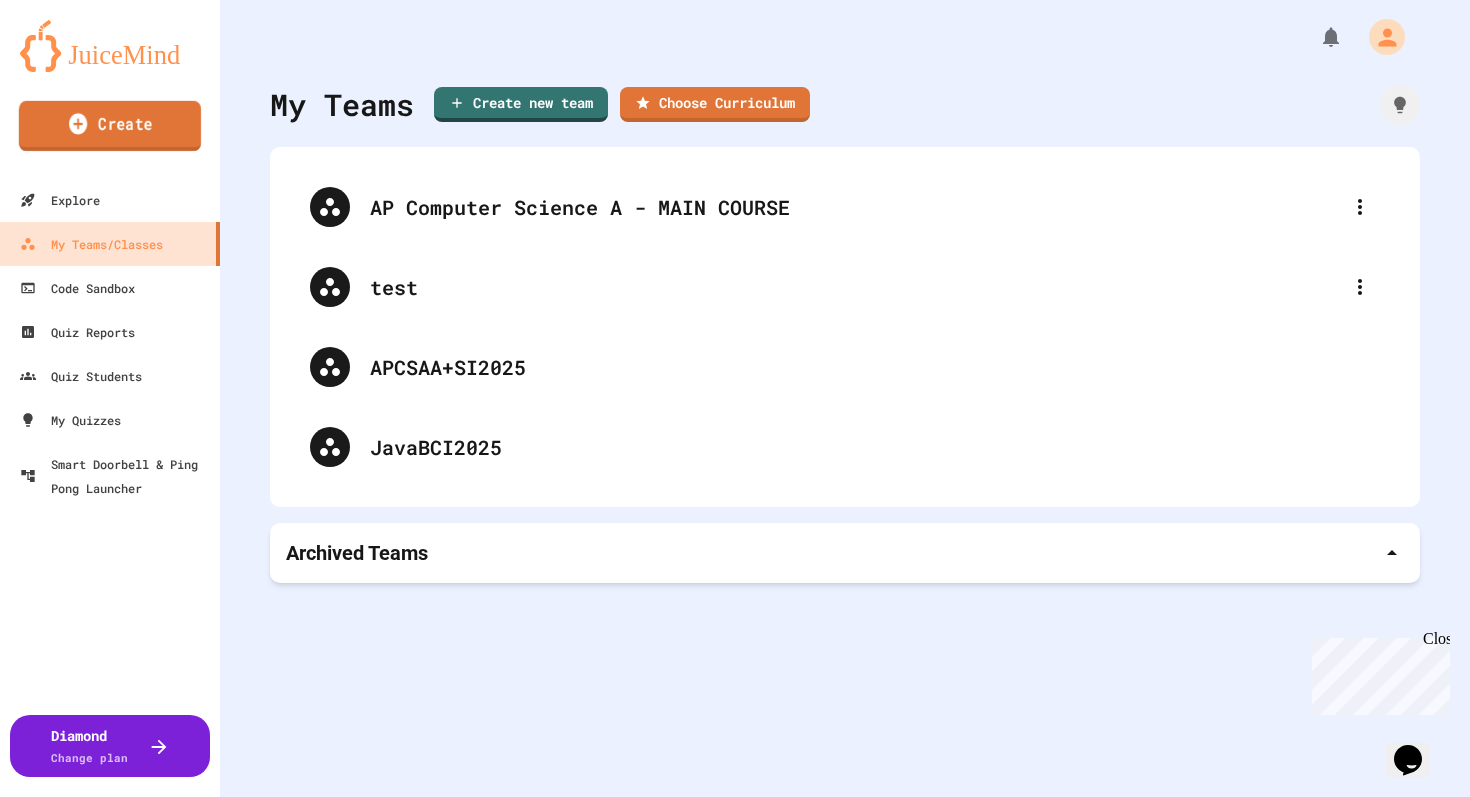 click on "Create" at bounding box center (110, 126) 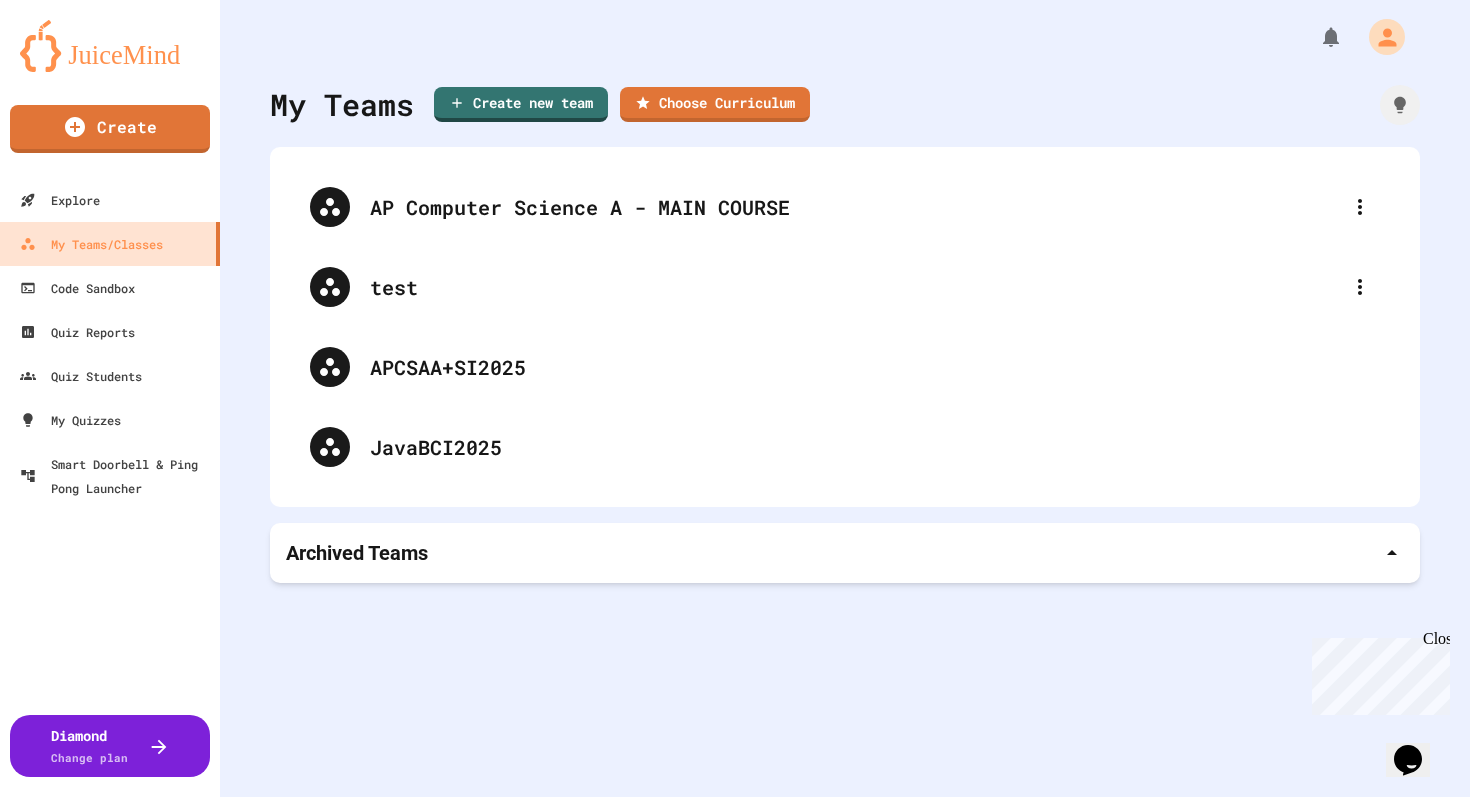 scroll, scrollTop: 45, scrollLeft: 0, axis: vertical 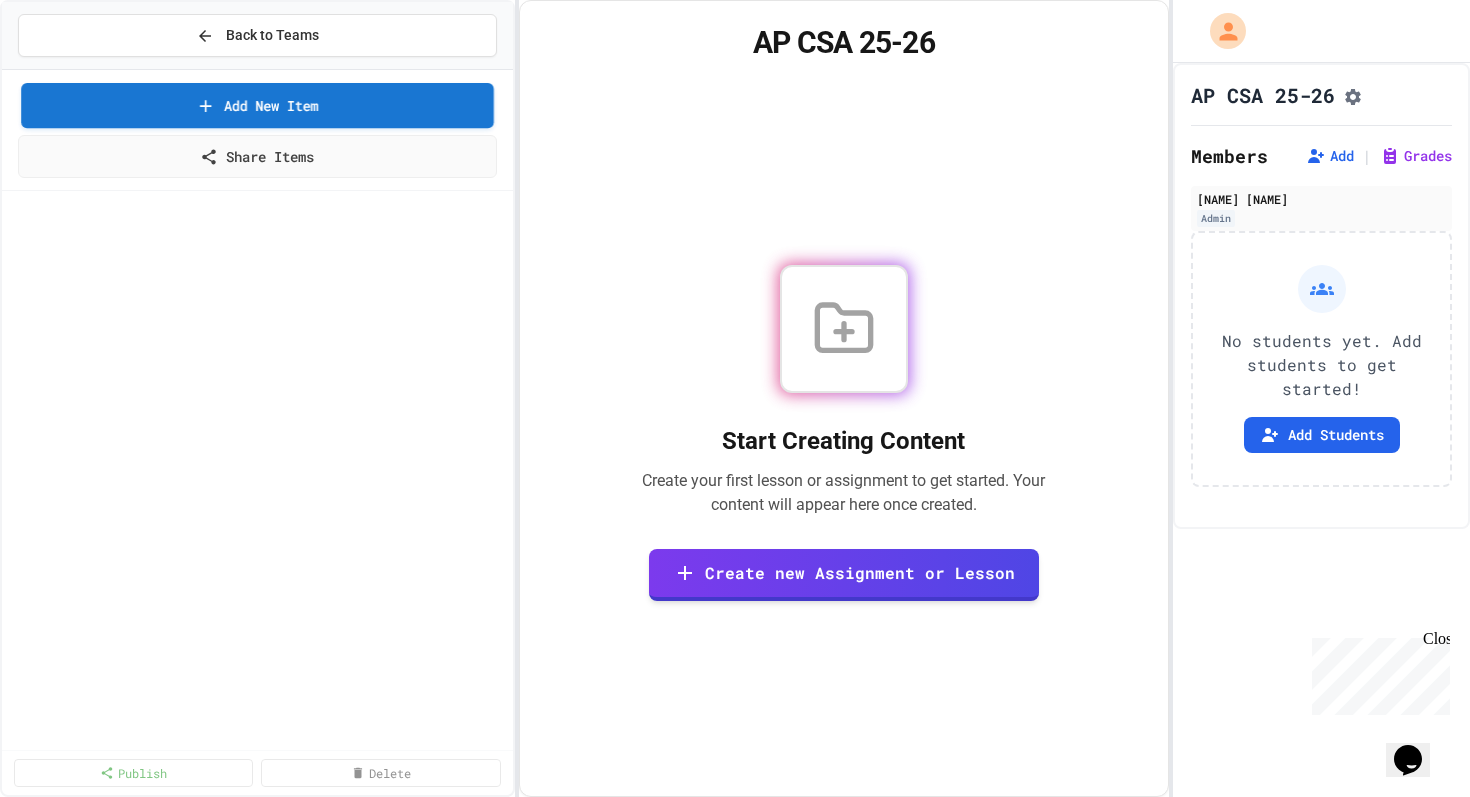 click on "Add New Item" at bounding box center [257, 105] 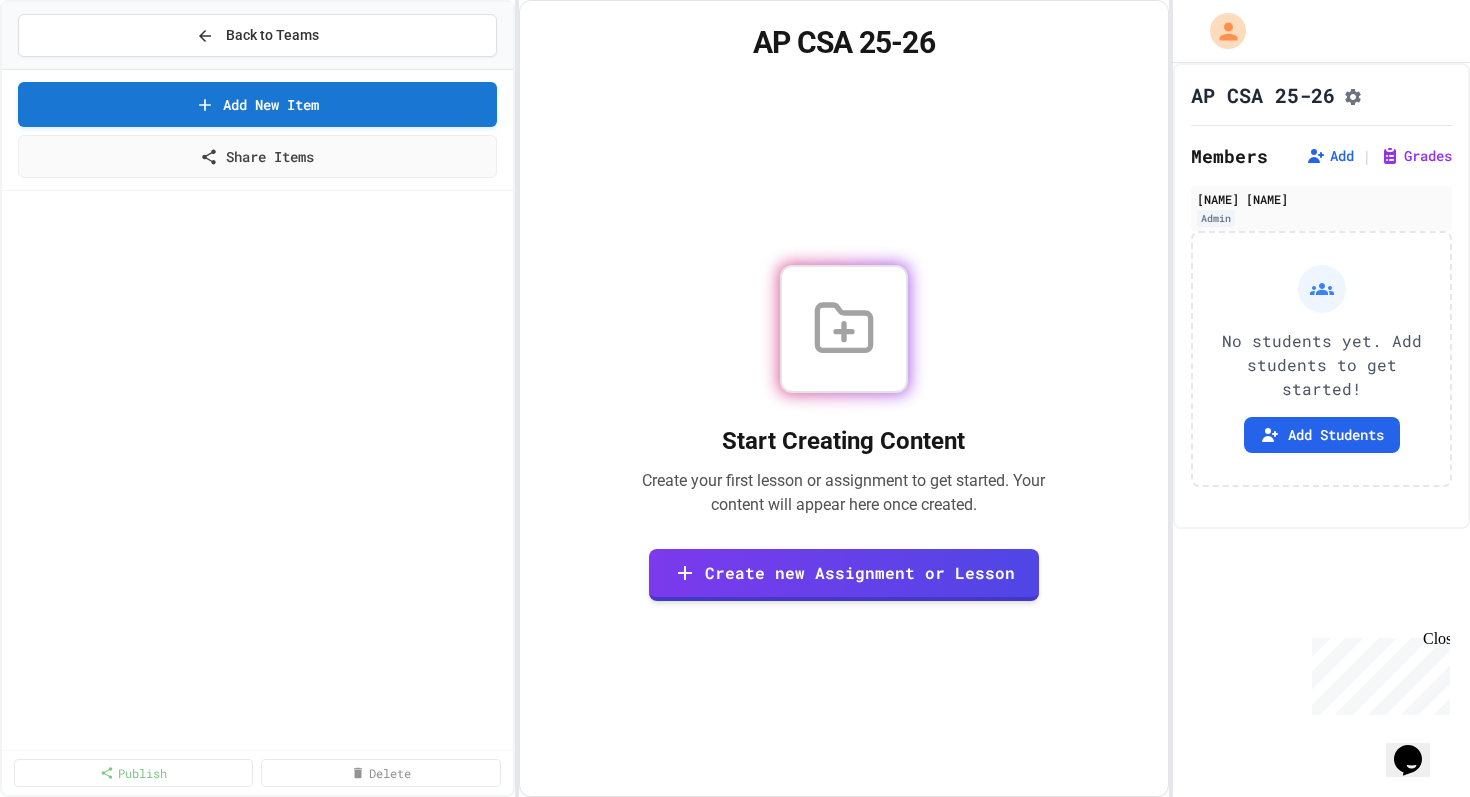 click on "Browse Premade Content" at bounding box center (735, 1106) 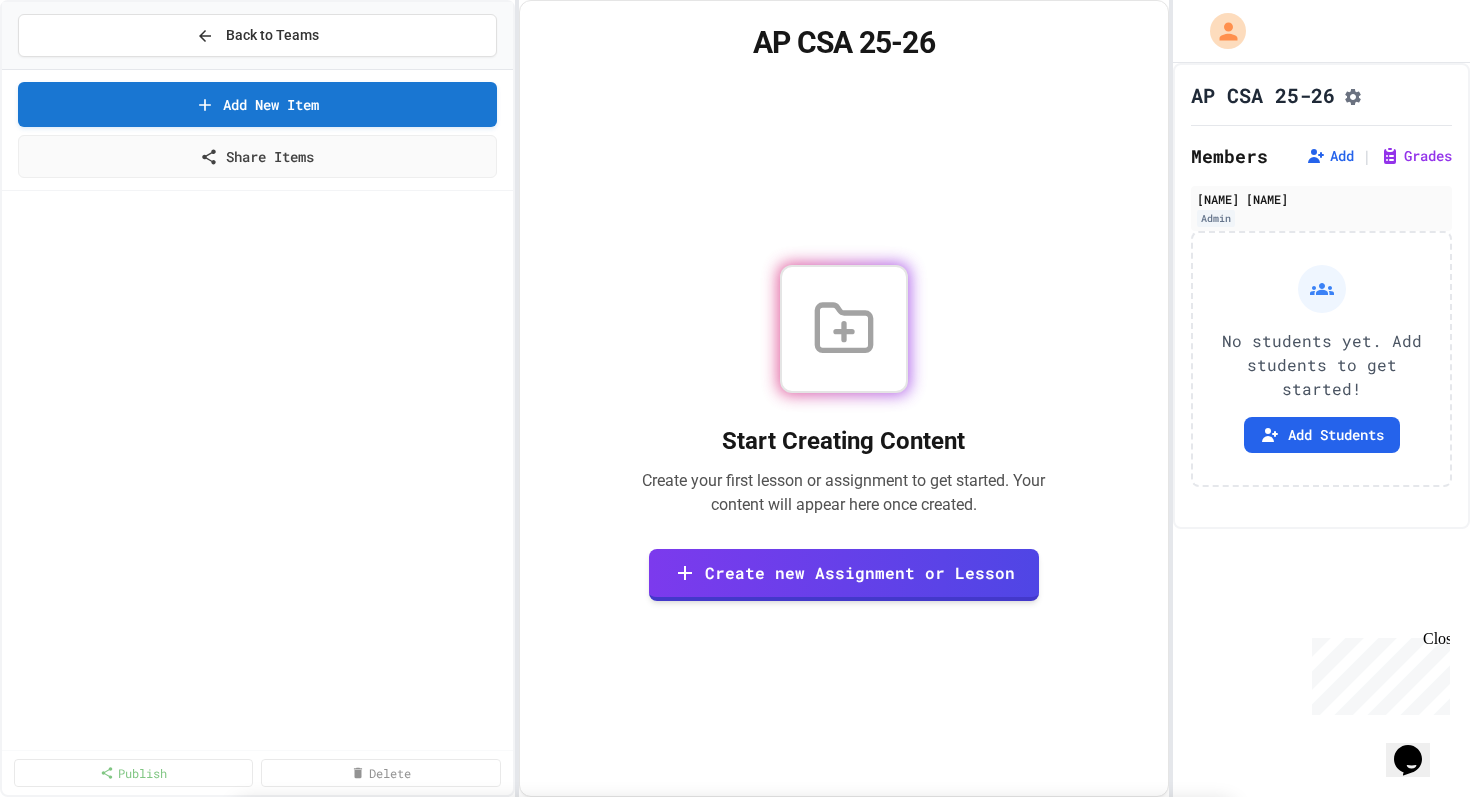 click on "Lessons" at bounding box center [443, 1015] 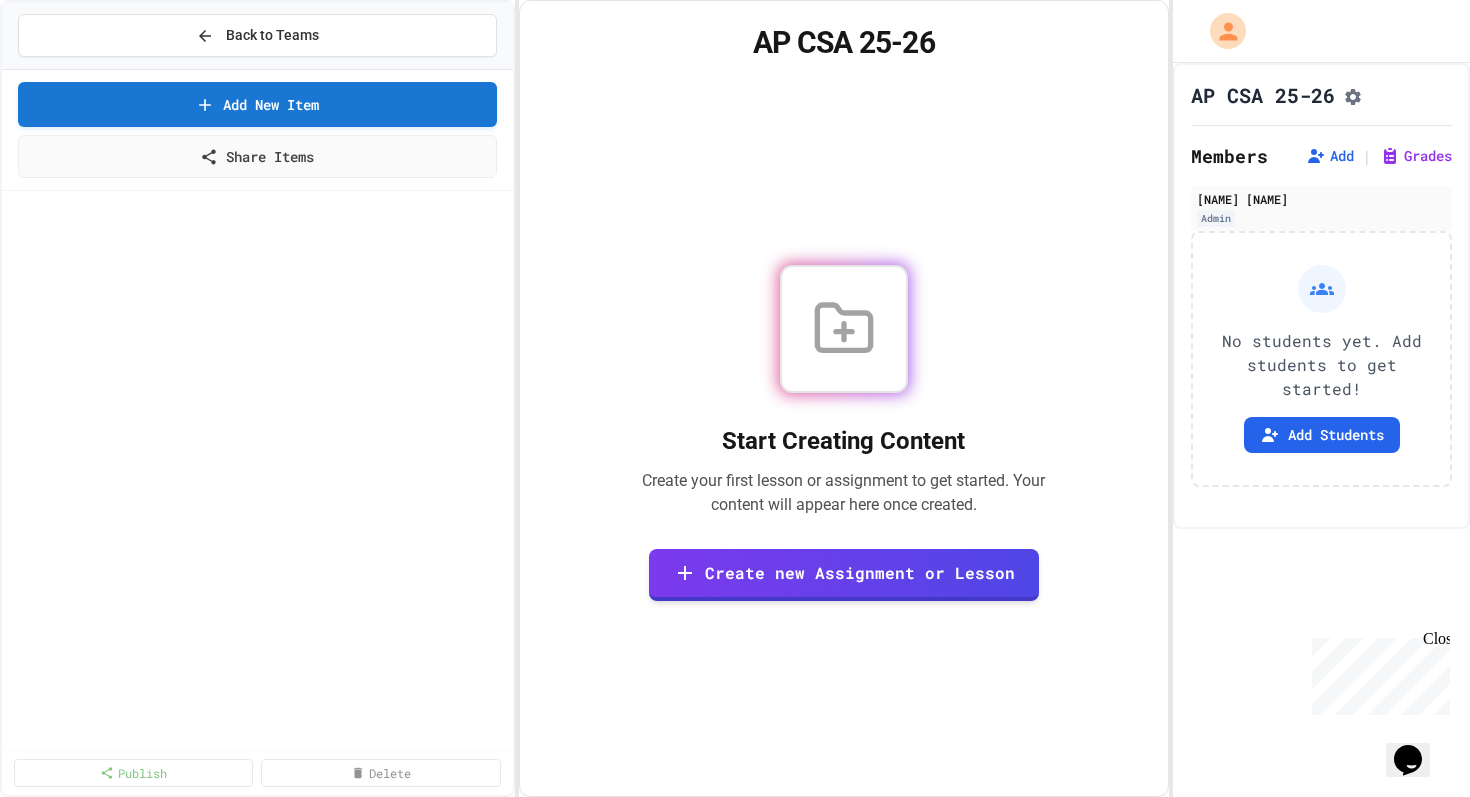 click at bounding box center (485, 1010) 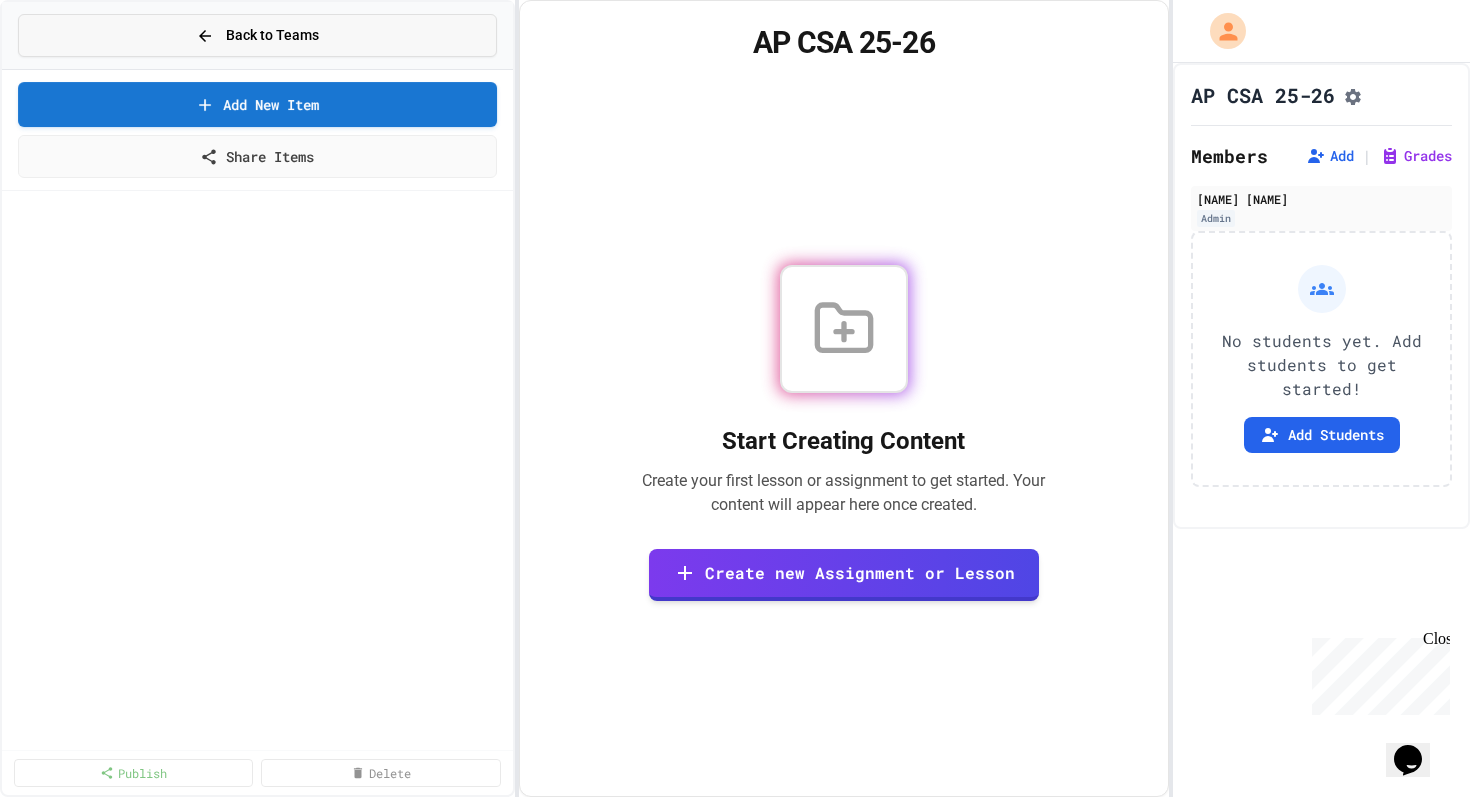 click on "Back to Teams" at bounding box center (257, 35) 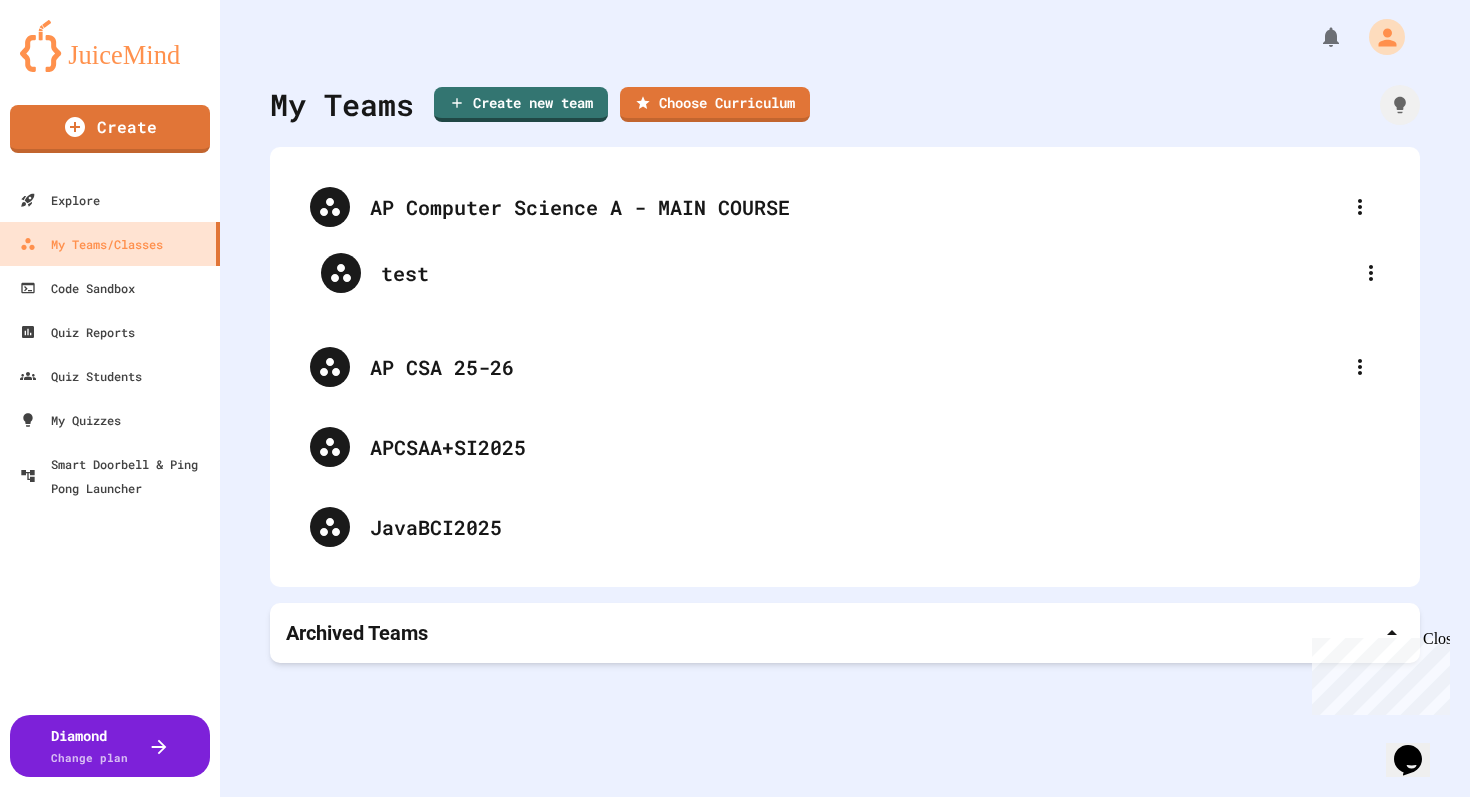 drag, startPoint x: 384, startPoint y: 281, endPoint x: 401, endPoint y: 260, distance: 27.018513 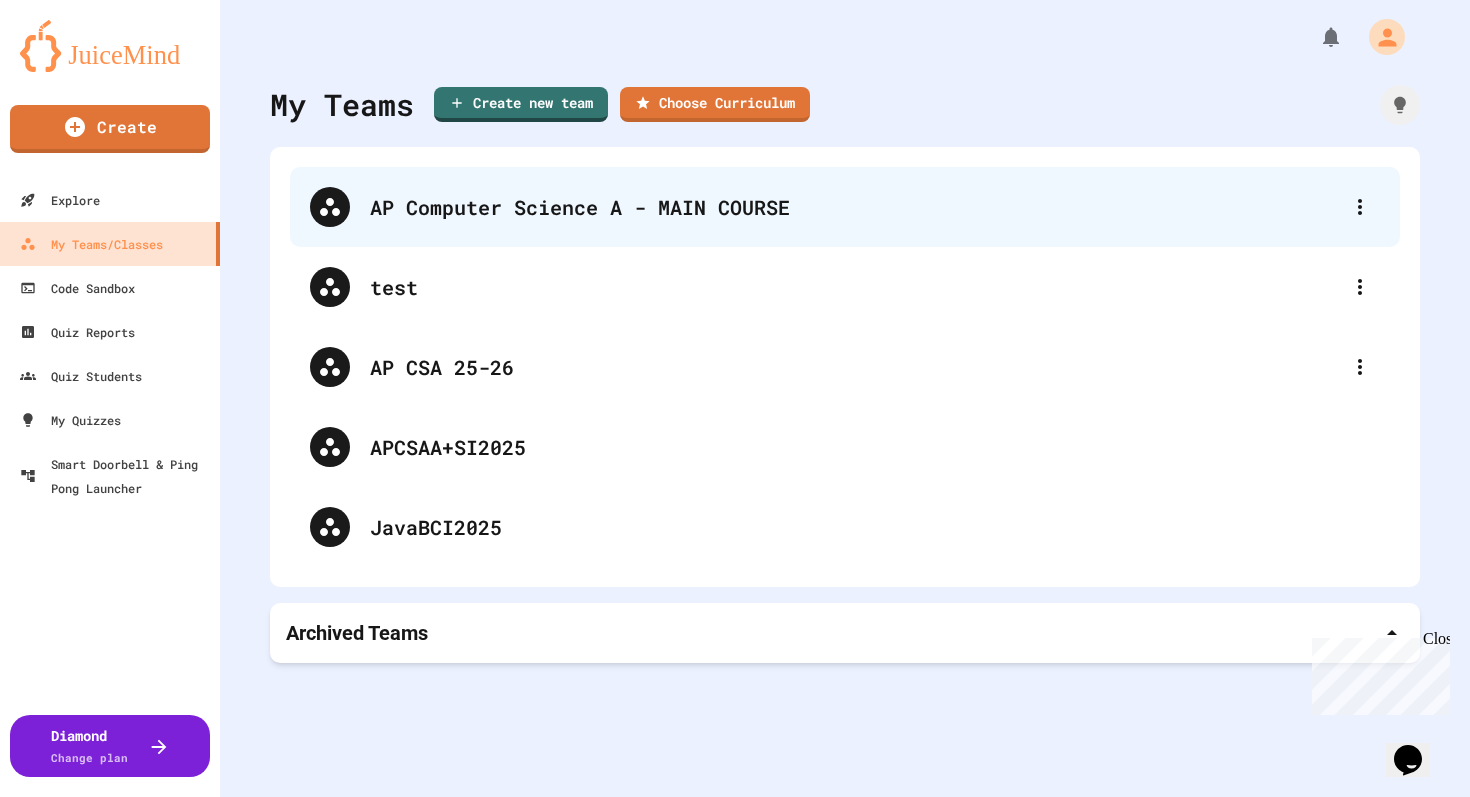 click on "AP Computer Science A - MAIN COURSE" at bounding box center [855, 207] 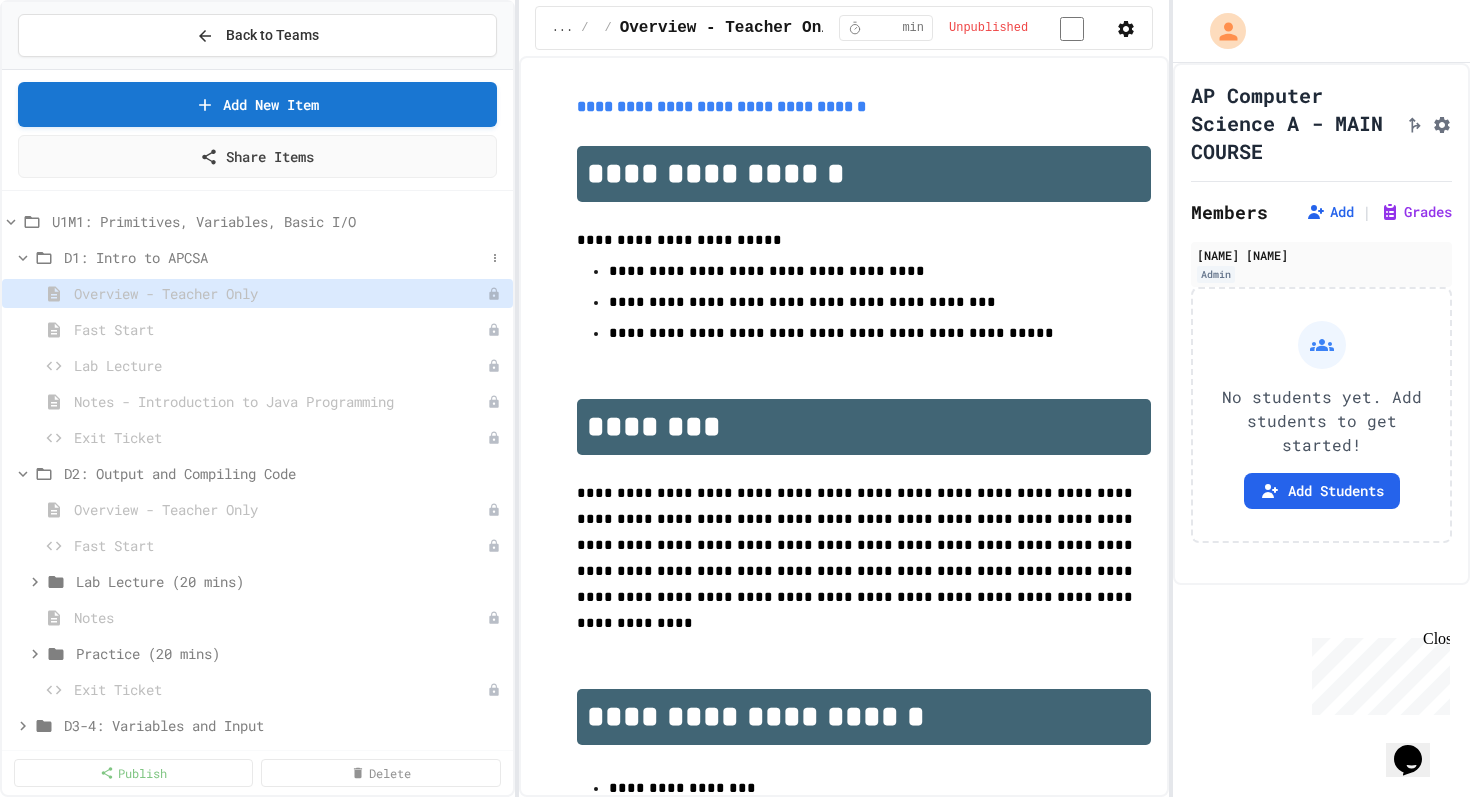 click 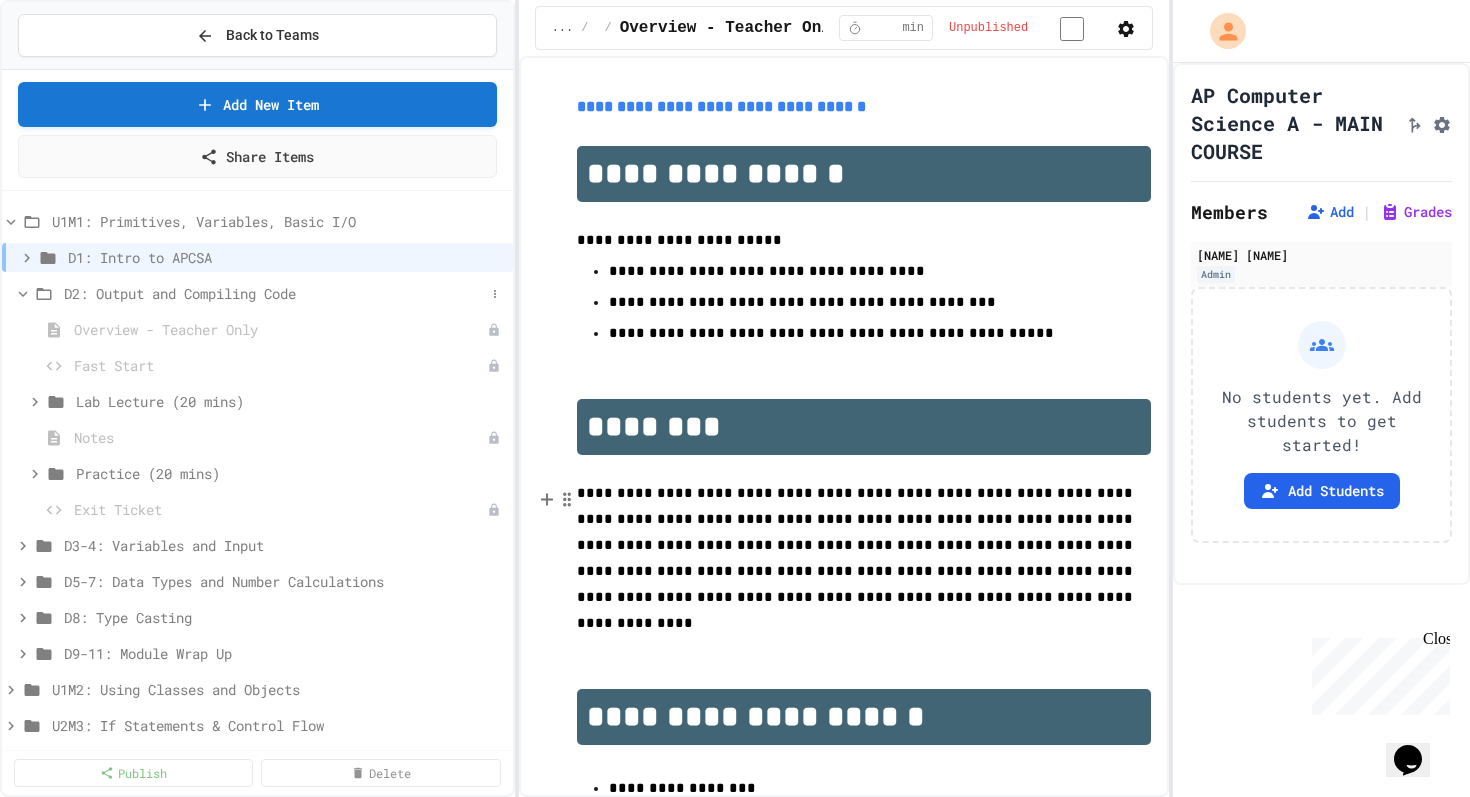 click 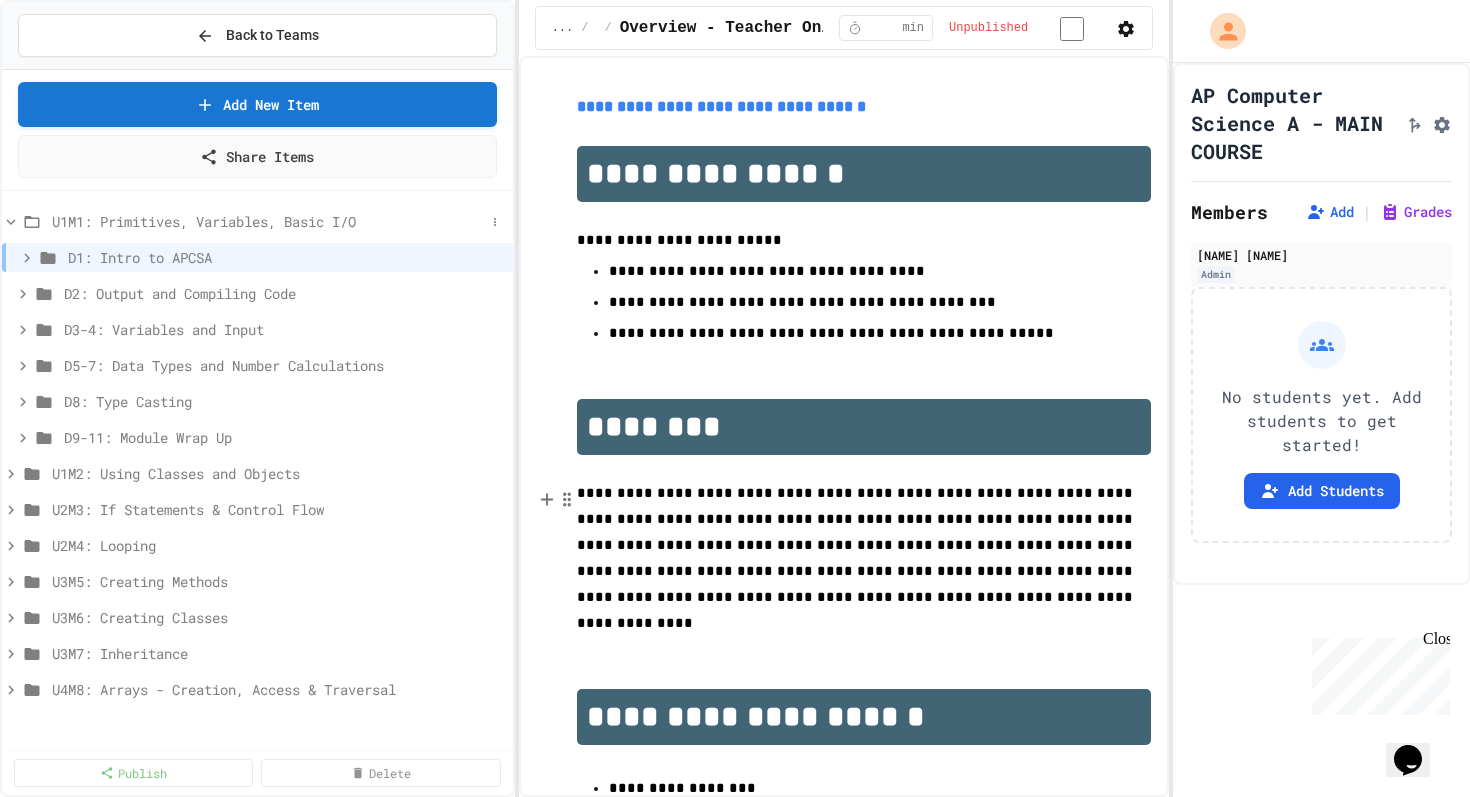 click 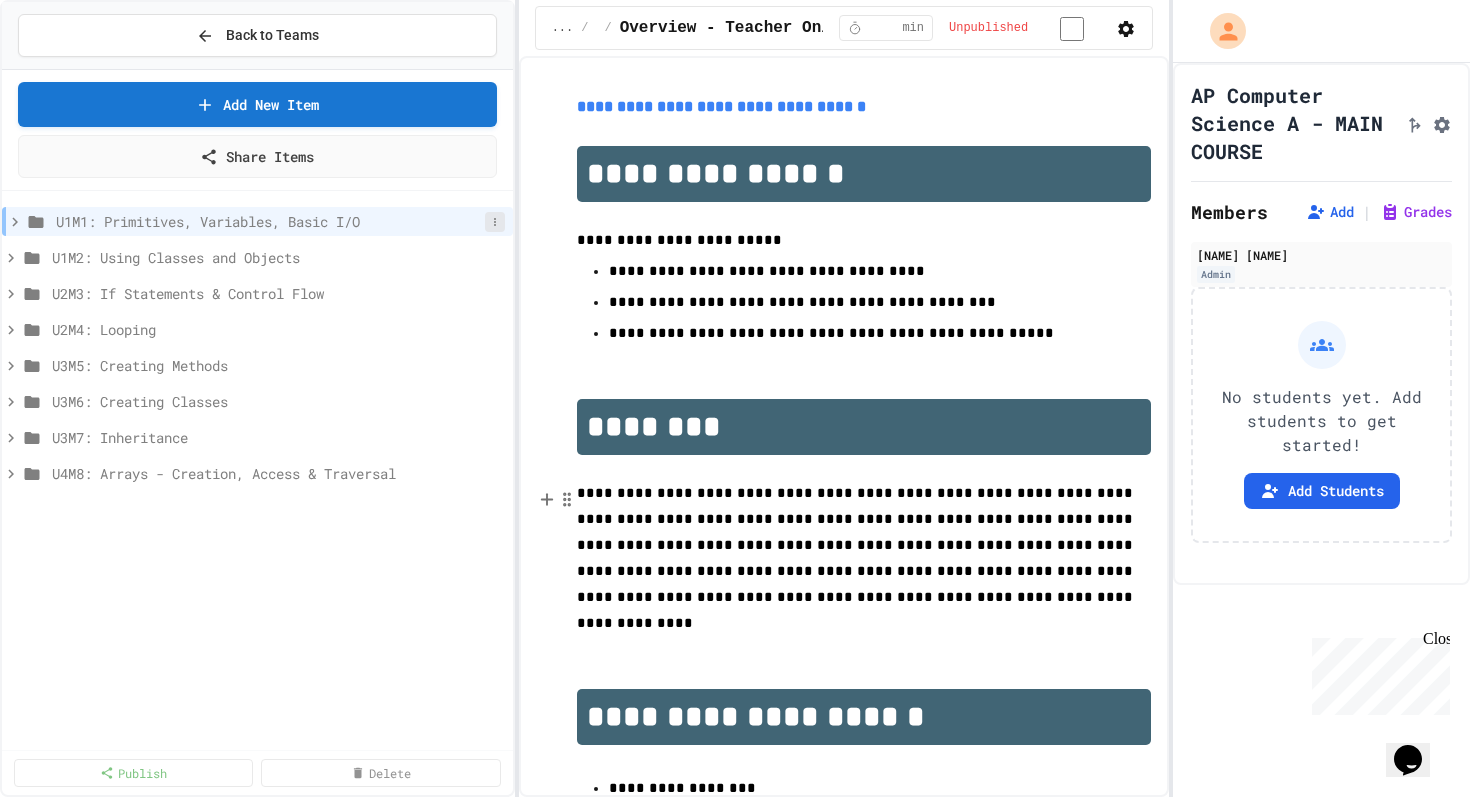 click 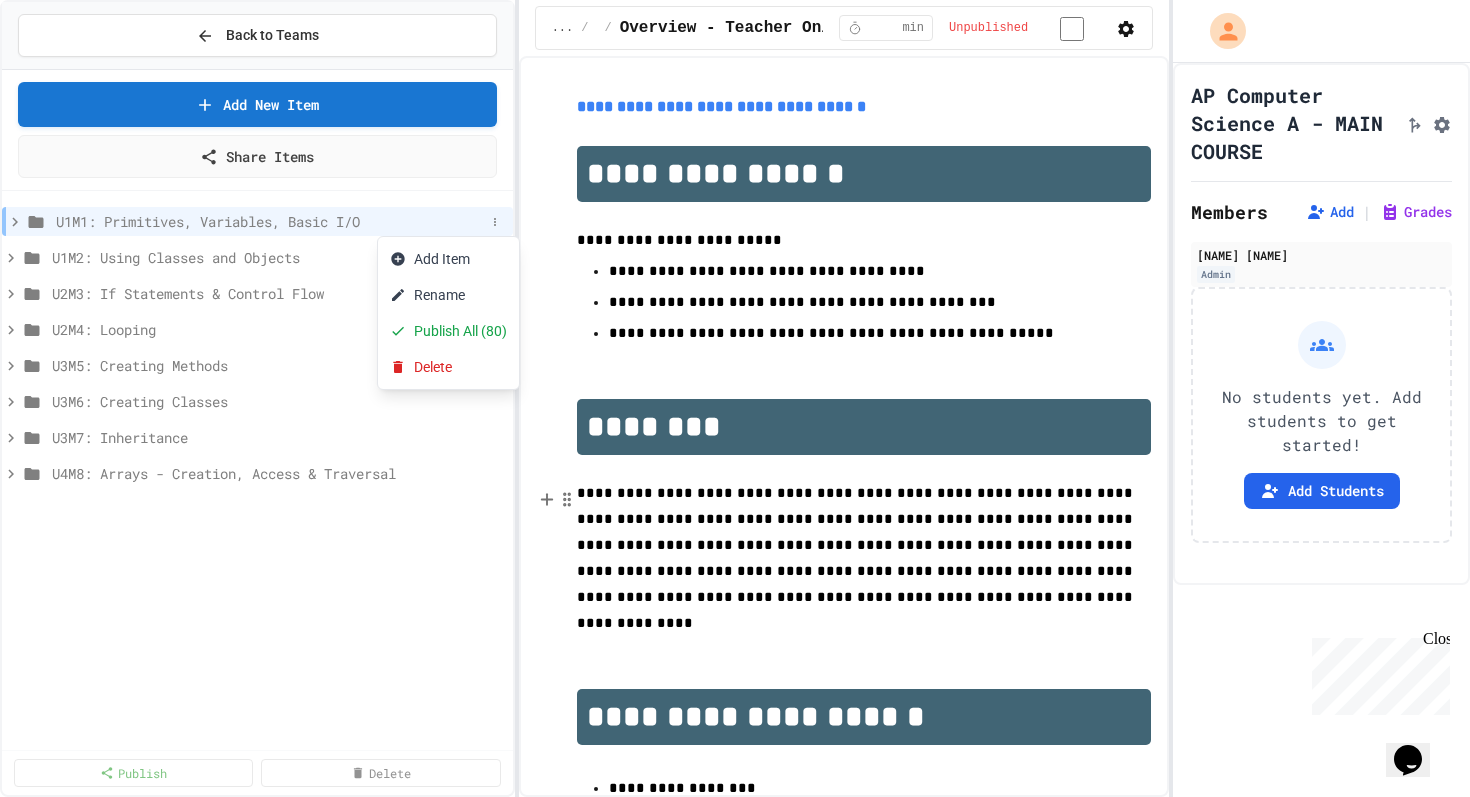 click at bounding box center [735, 398] 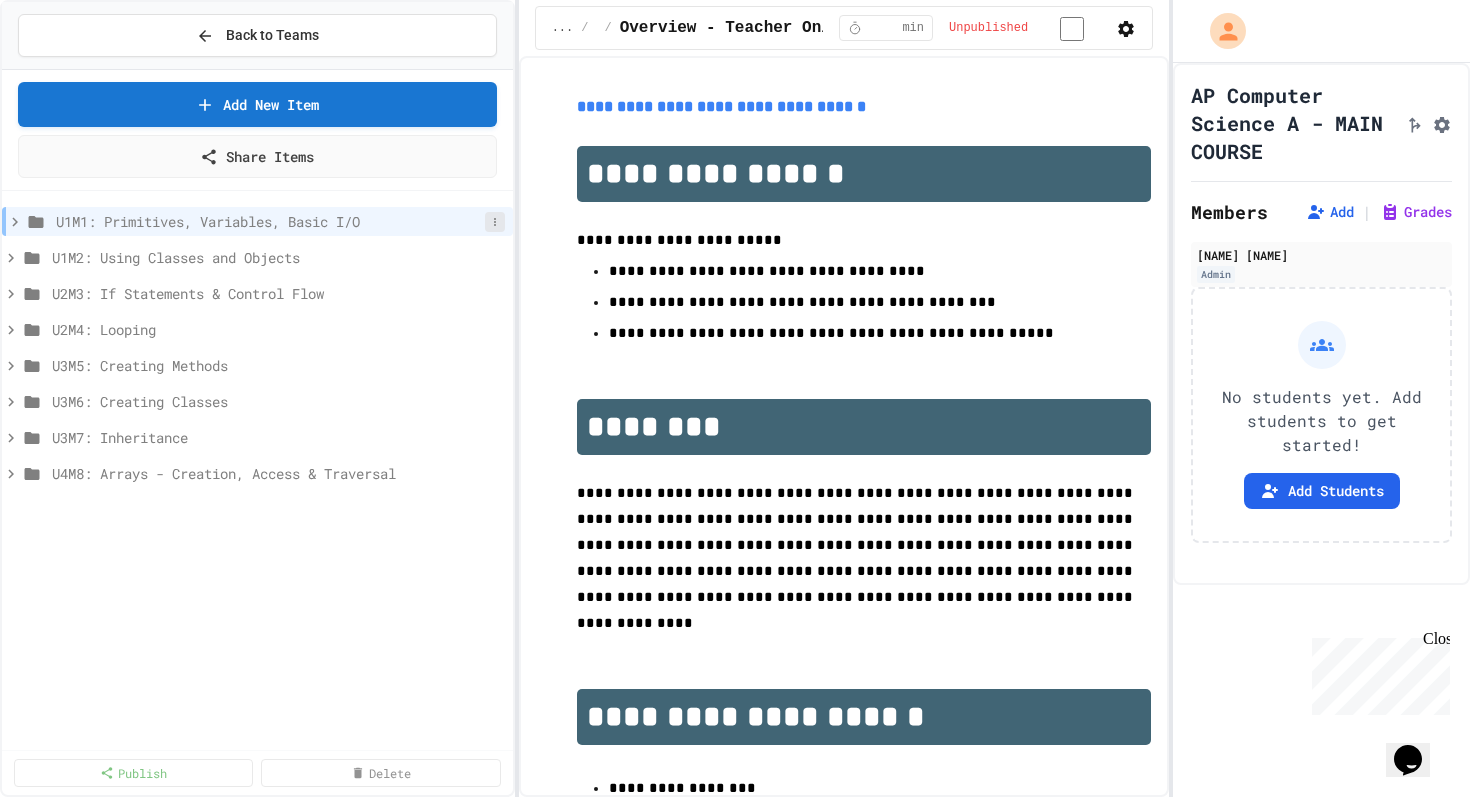 click 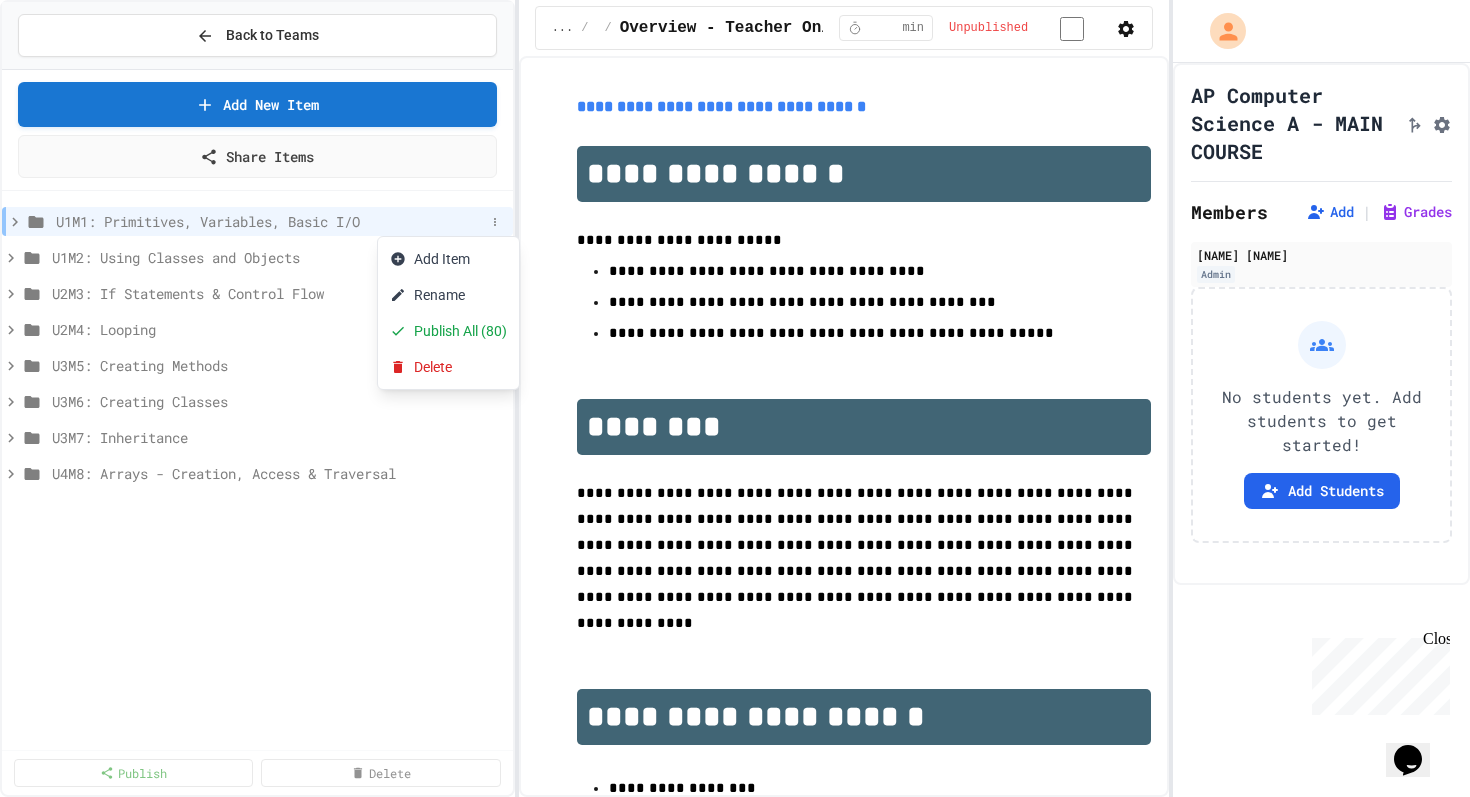 click at bounding box center (735, 398) 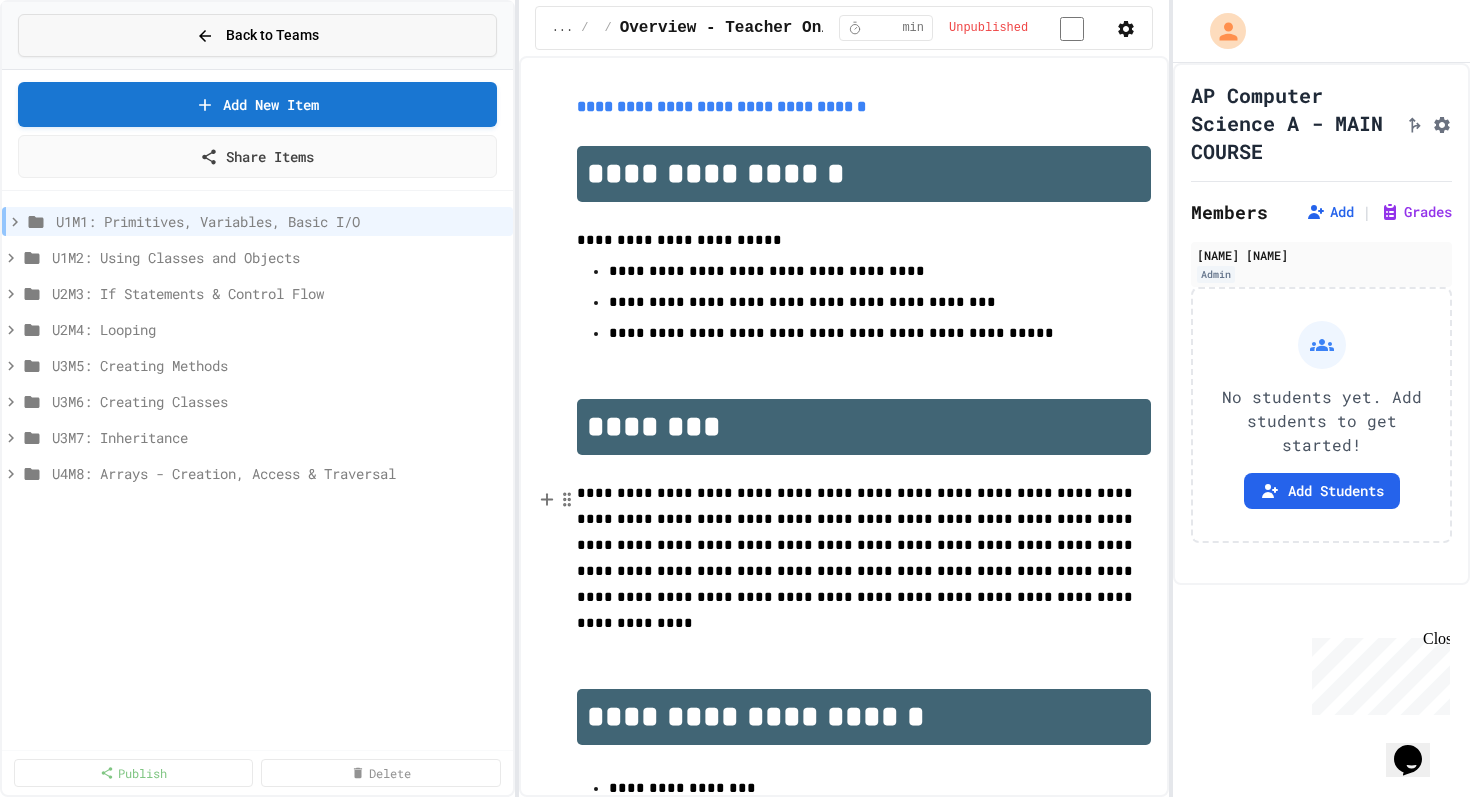 click on "Back to Teams" at bounding box center [272, 35] 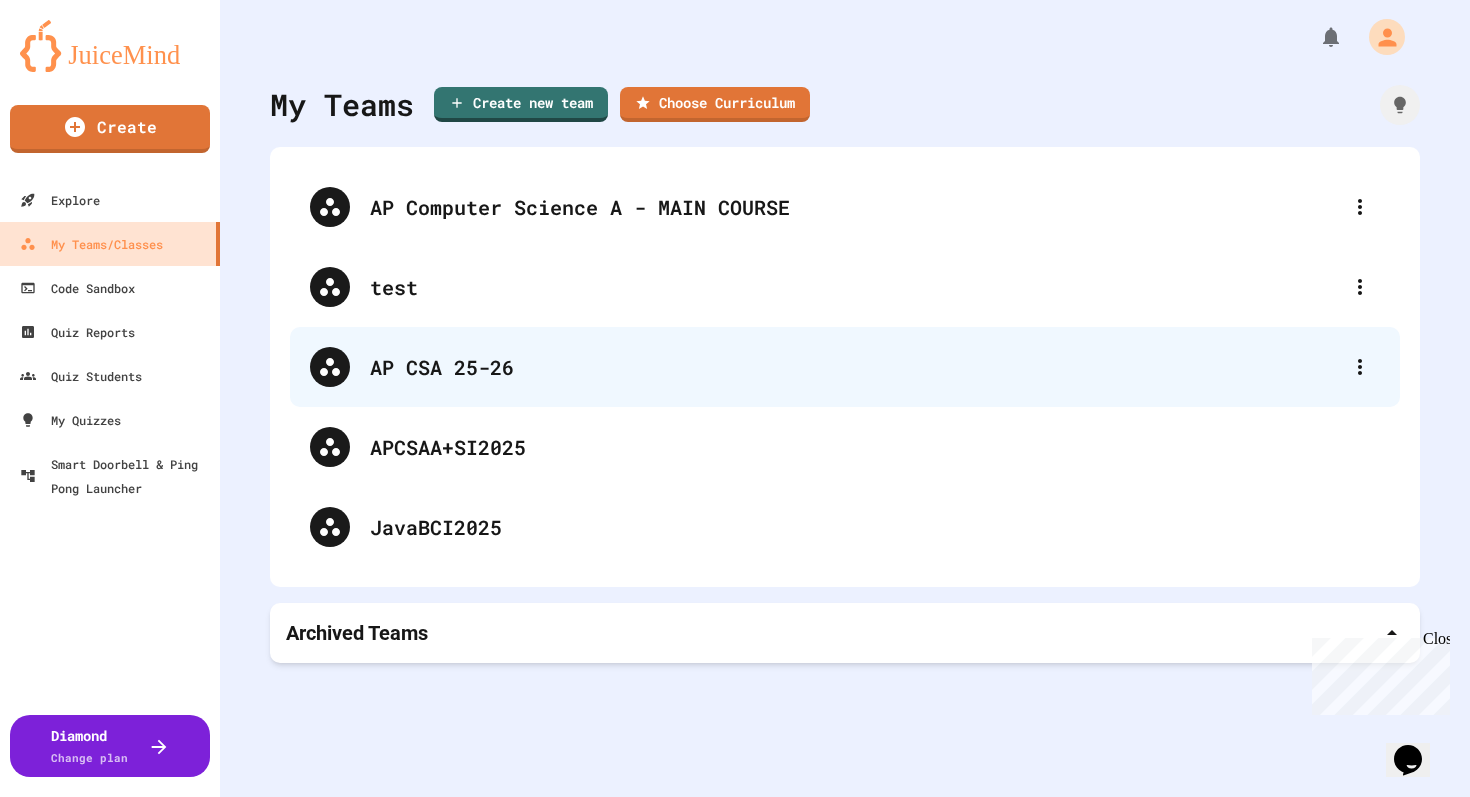 click on "AP CSA 25-26" at bounding box center [845, 367] 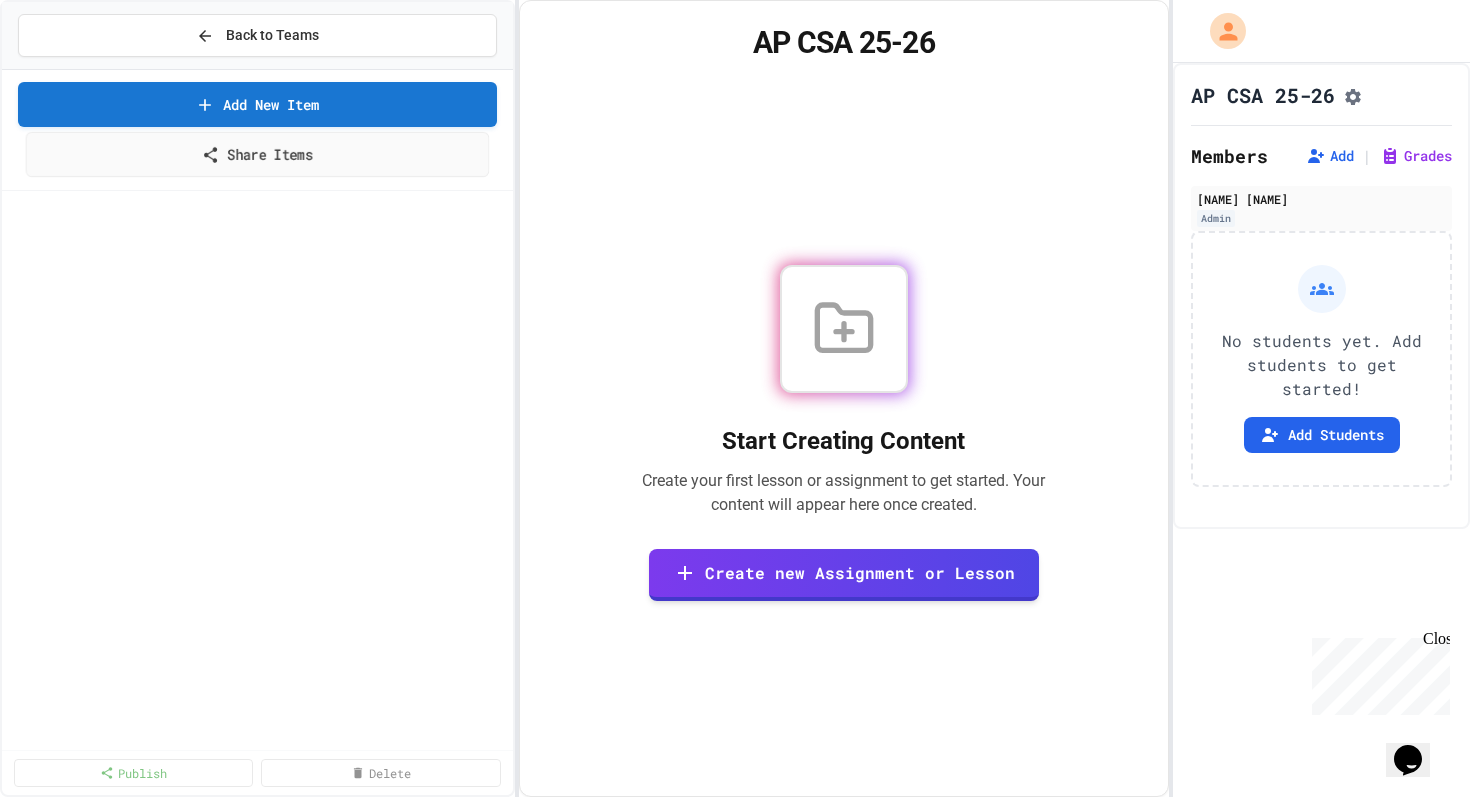 click on "Share Items" at bounding box center [257, 154] 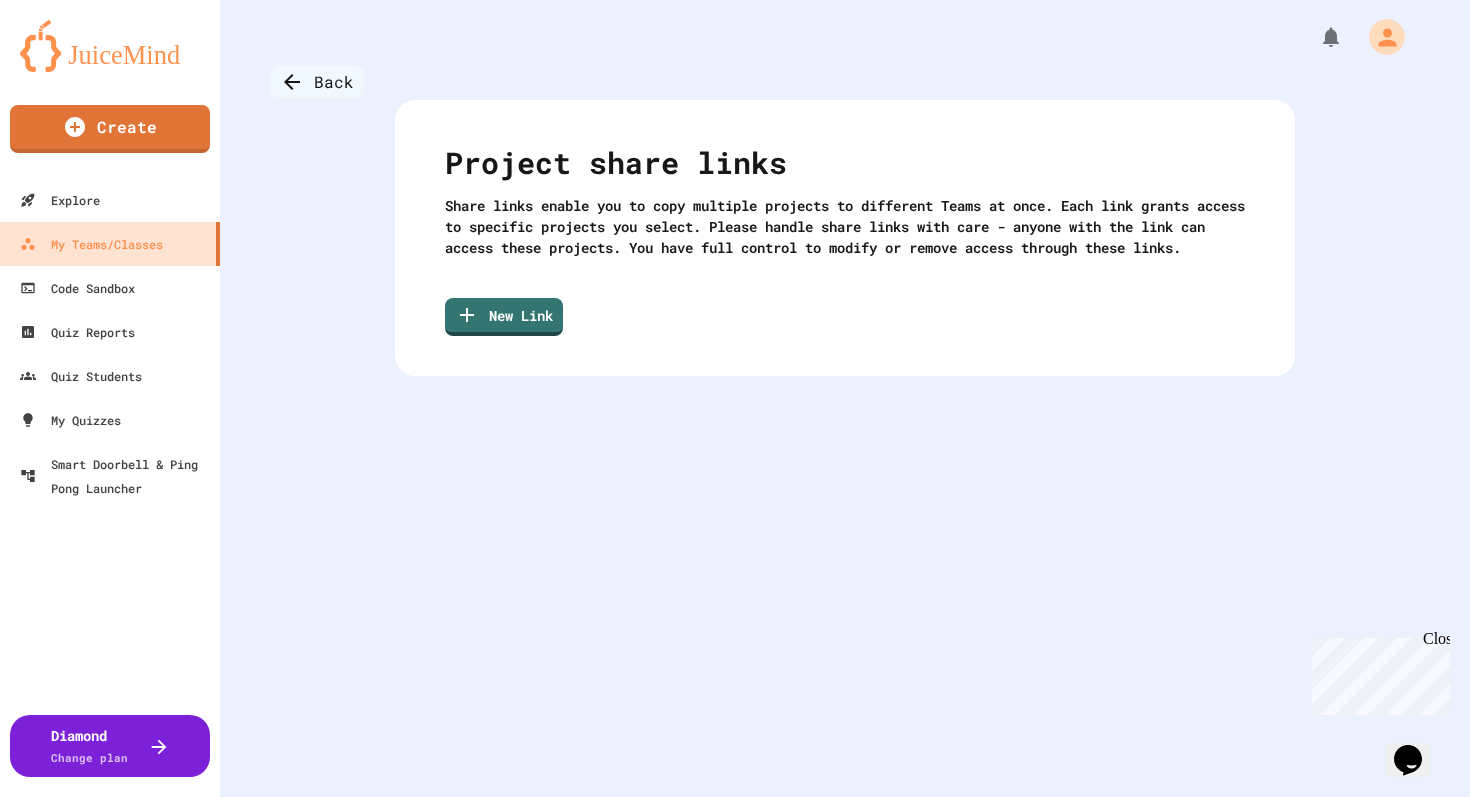 click on "Back" at bounding box center (317, 82) 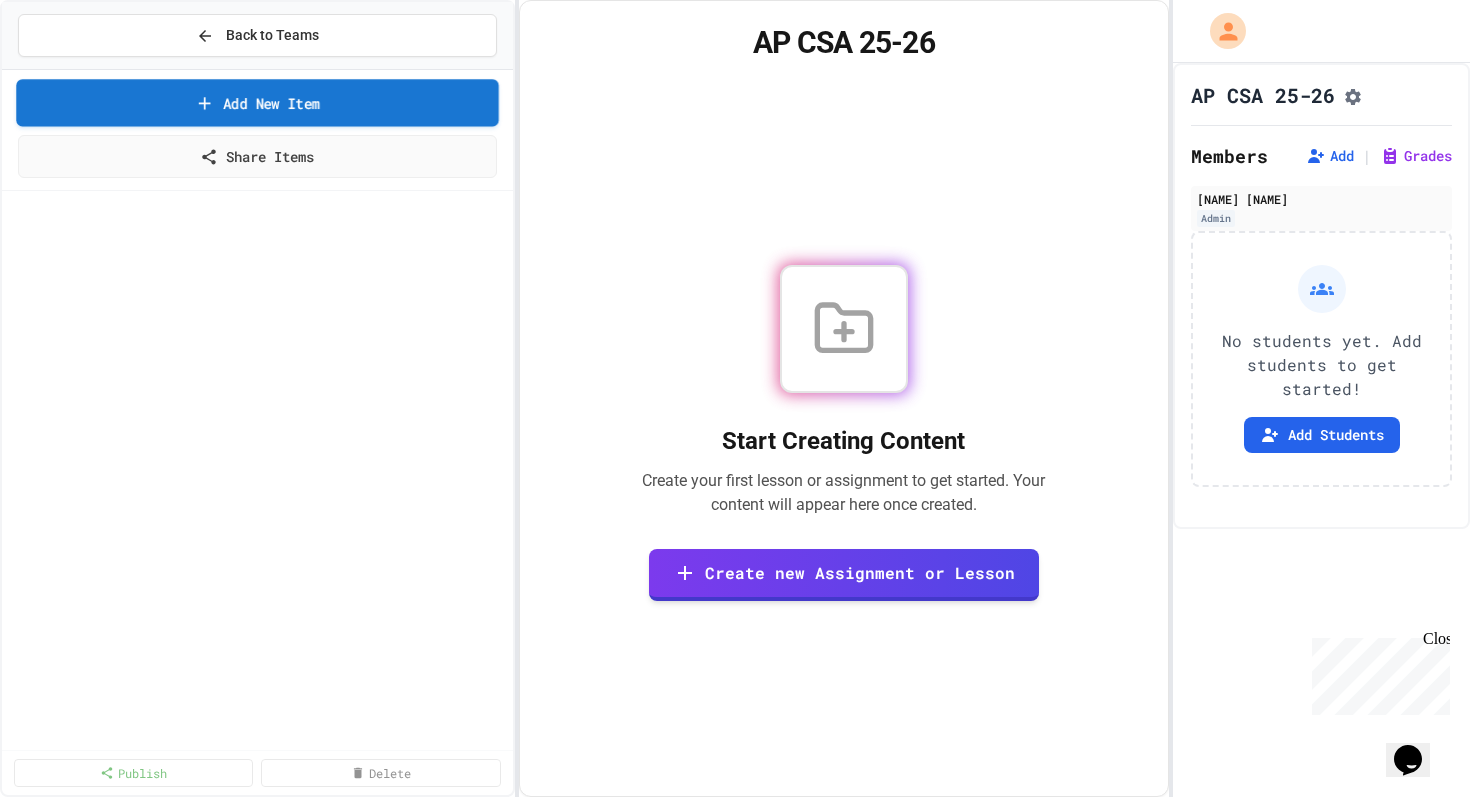 click on "Add New Item" at bounding box center [257, 102] 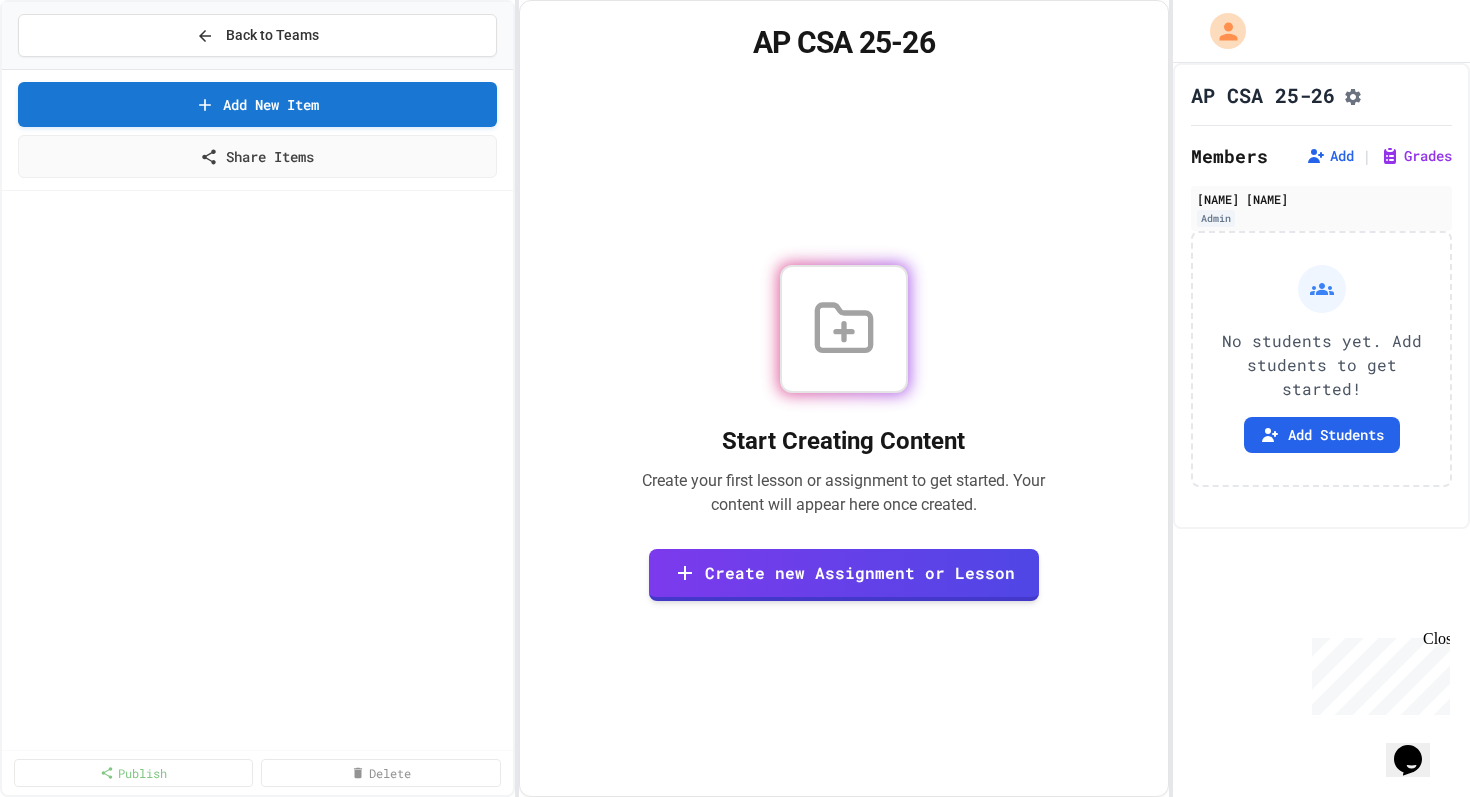 click on "Browse Premade Content" at bounding box center [735, 1106] 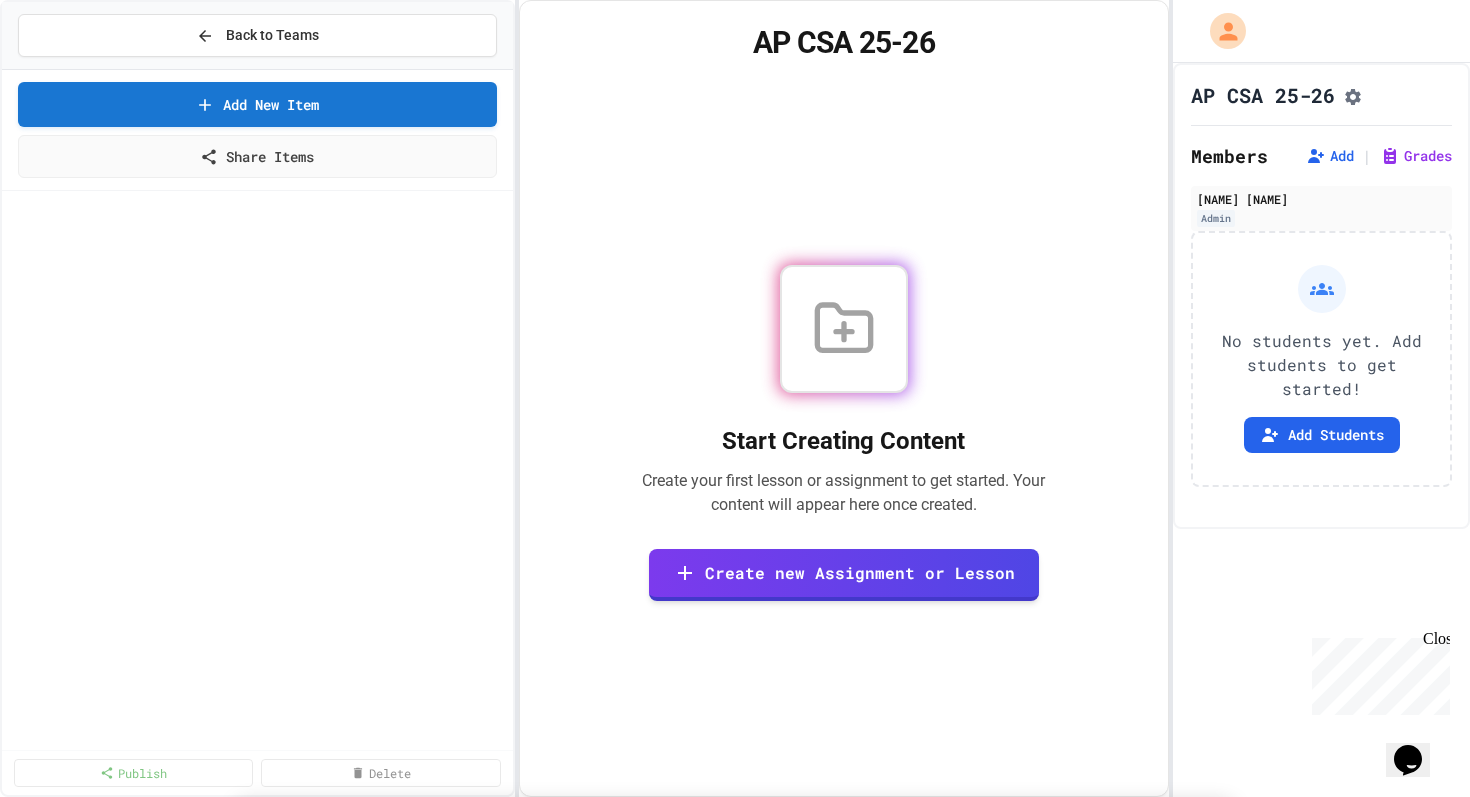 click on "**********" at bounding box center (753, 1090) 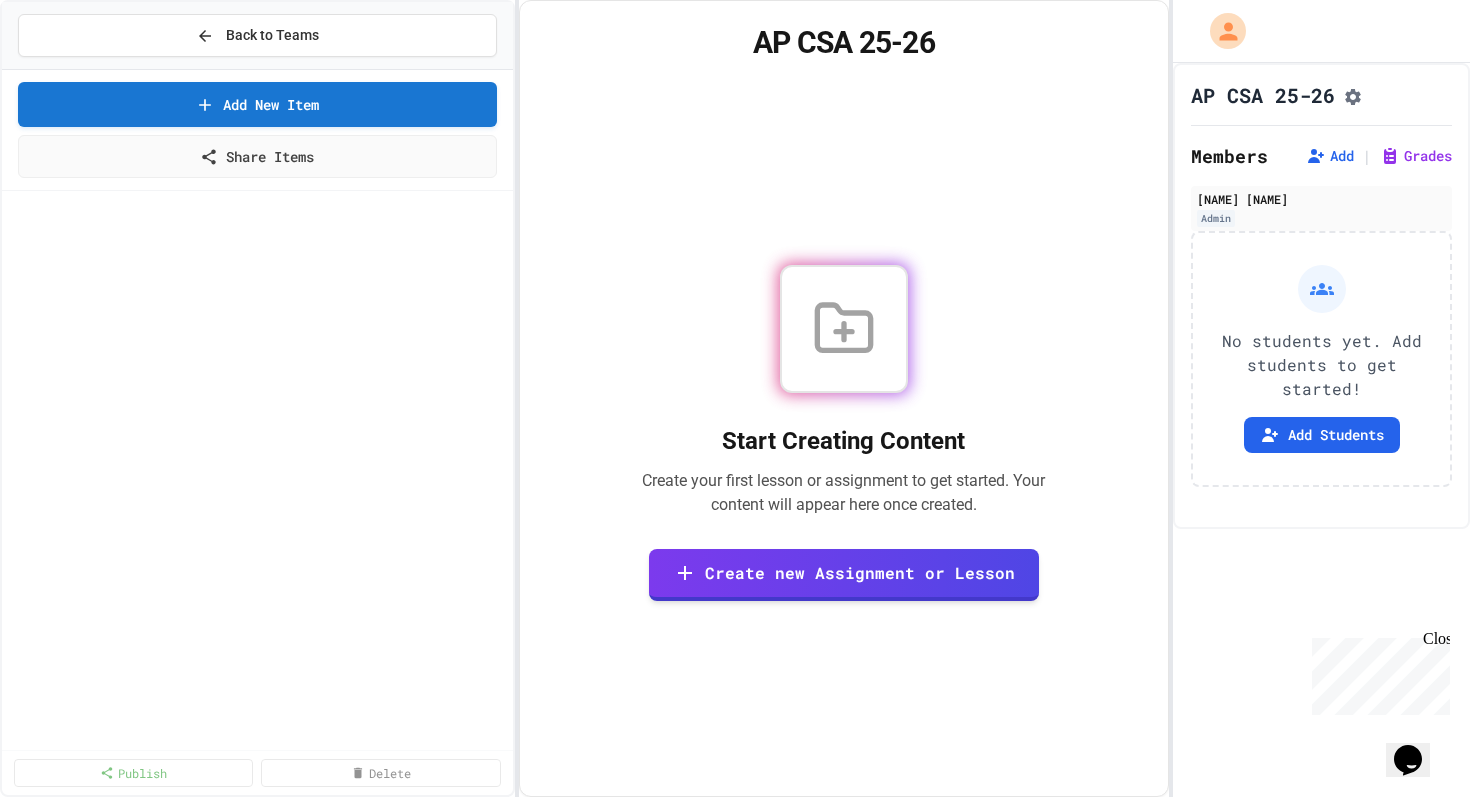 click on "Cancel" at bounding box center [735, 1173] 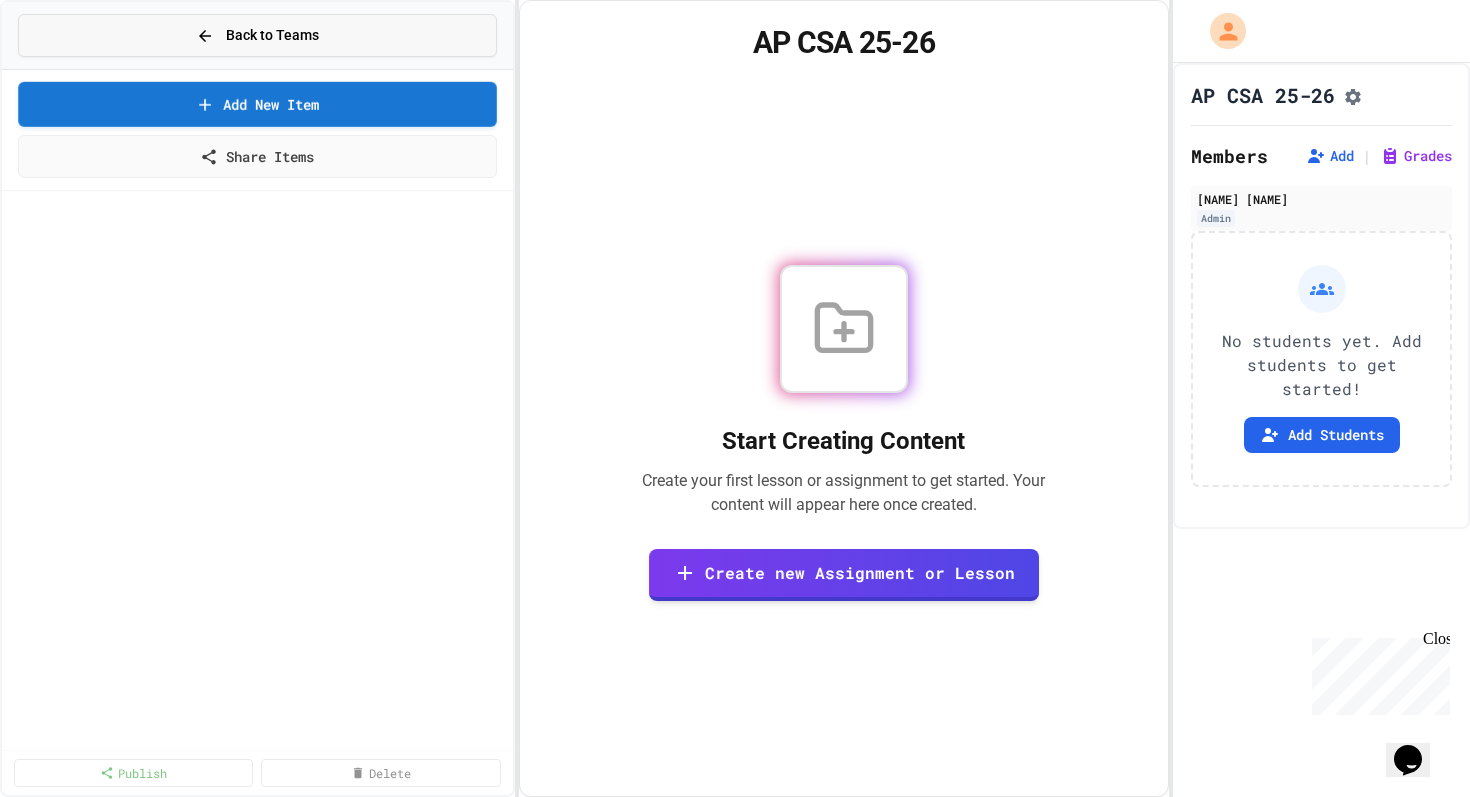click on "Back to Teams" at bounding box center (257, 35) 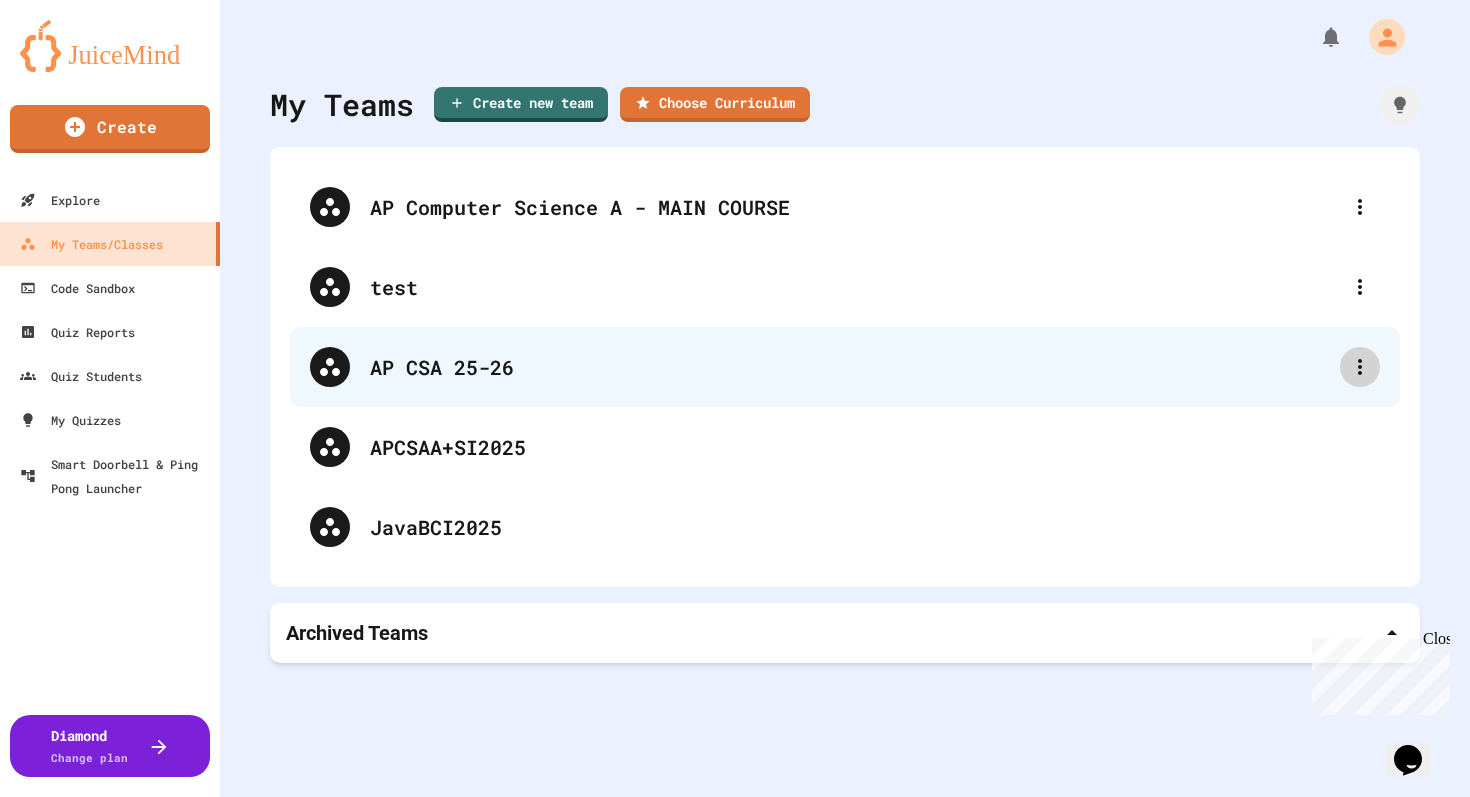 click 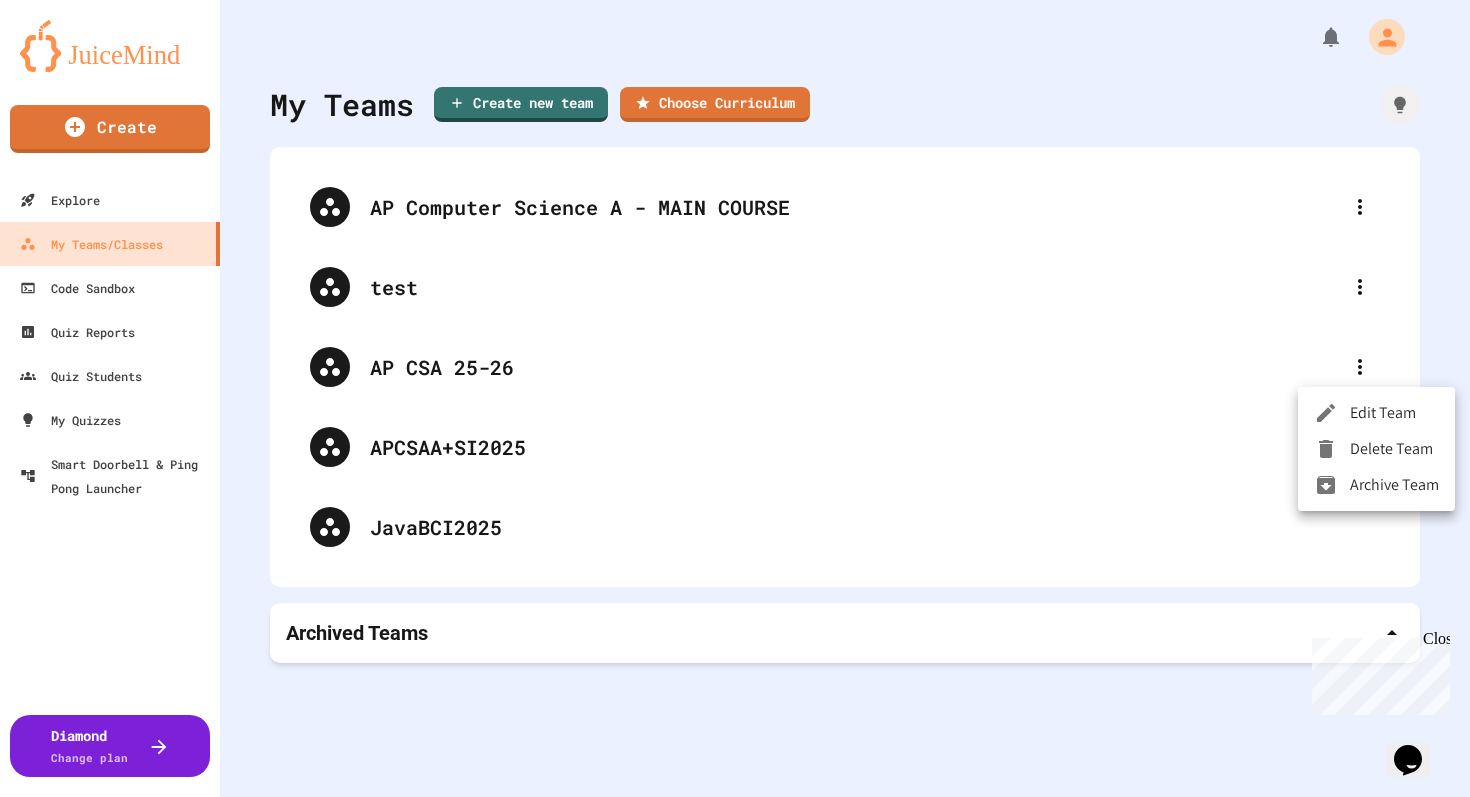 click at bounding box center (1332, 449) 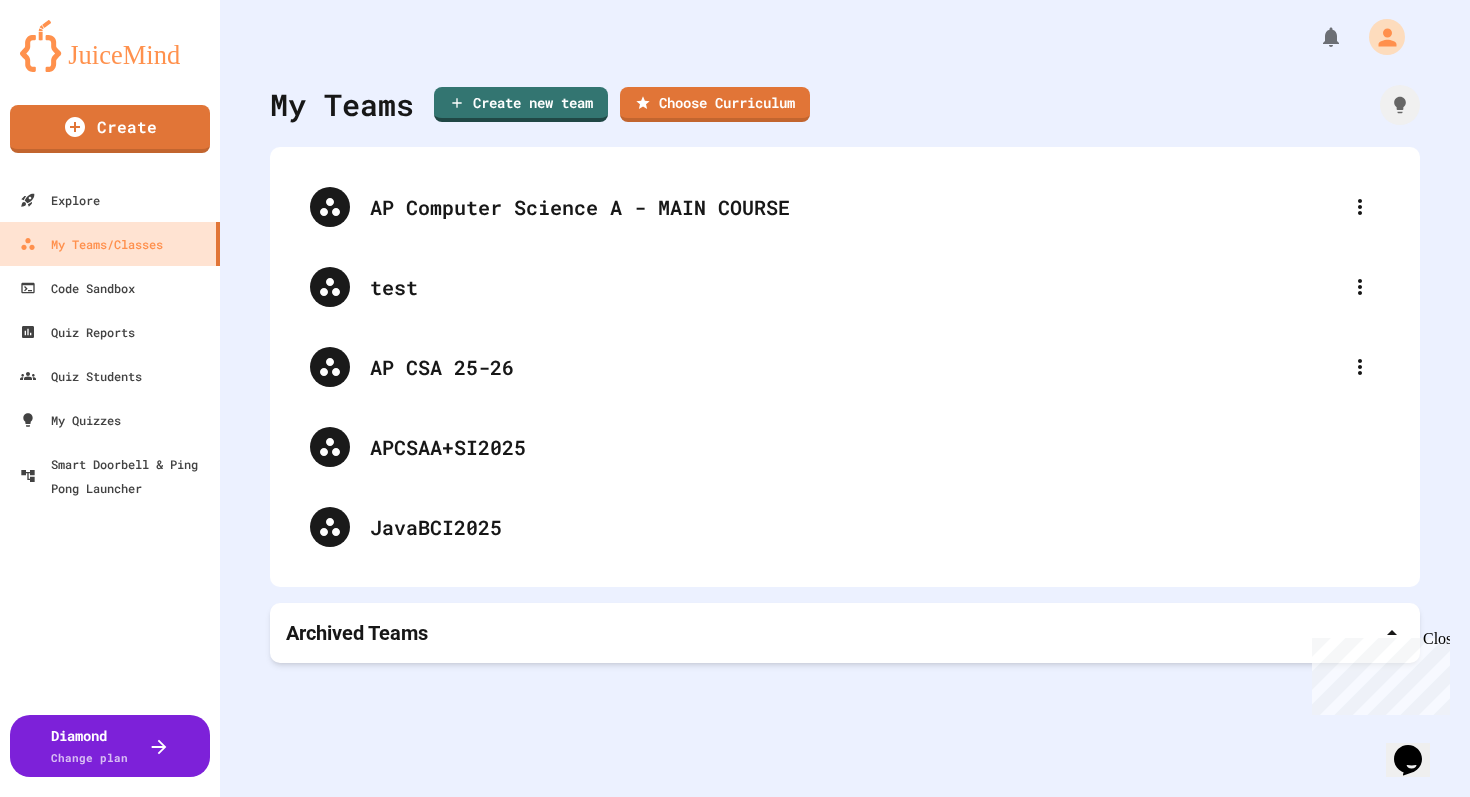 click on "Confirm Deletion Are you sure you want to delete the team " AP CSA 25-26 "? Cancel Delete" at bounding box center [735, 1116] 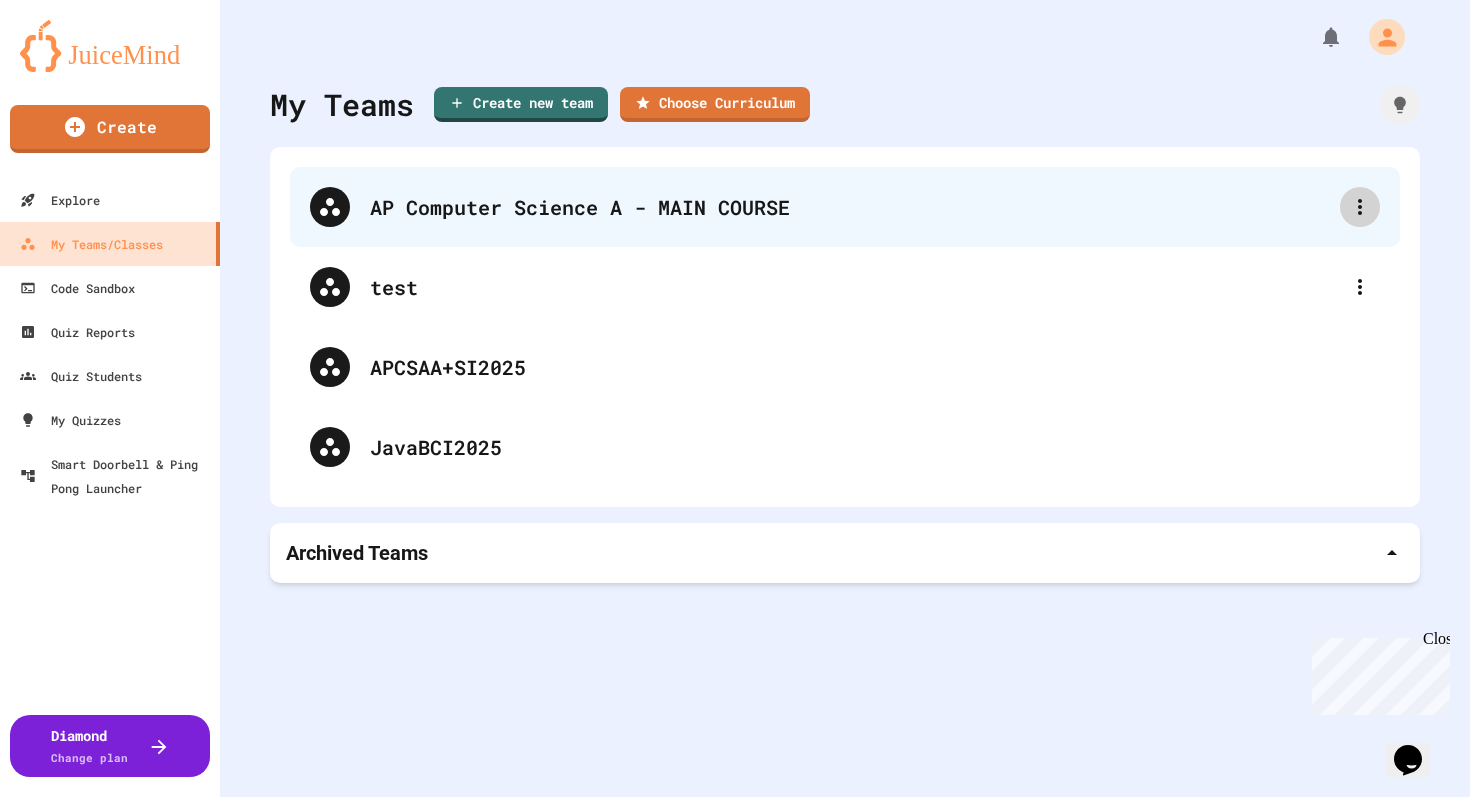 click 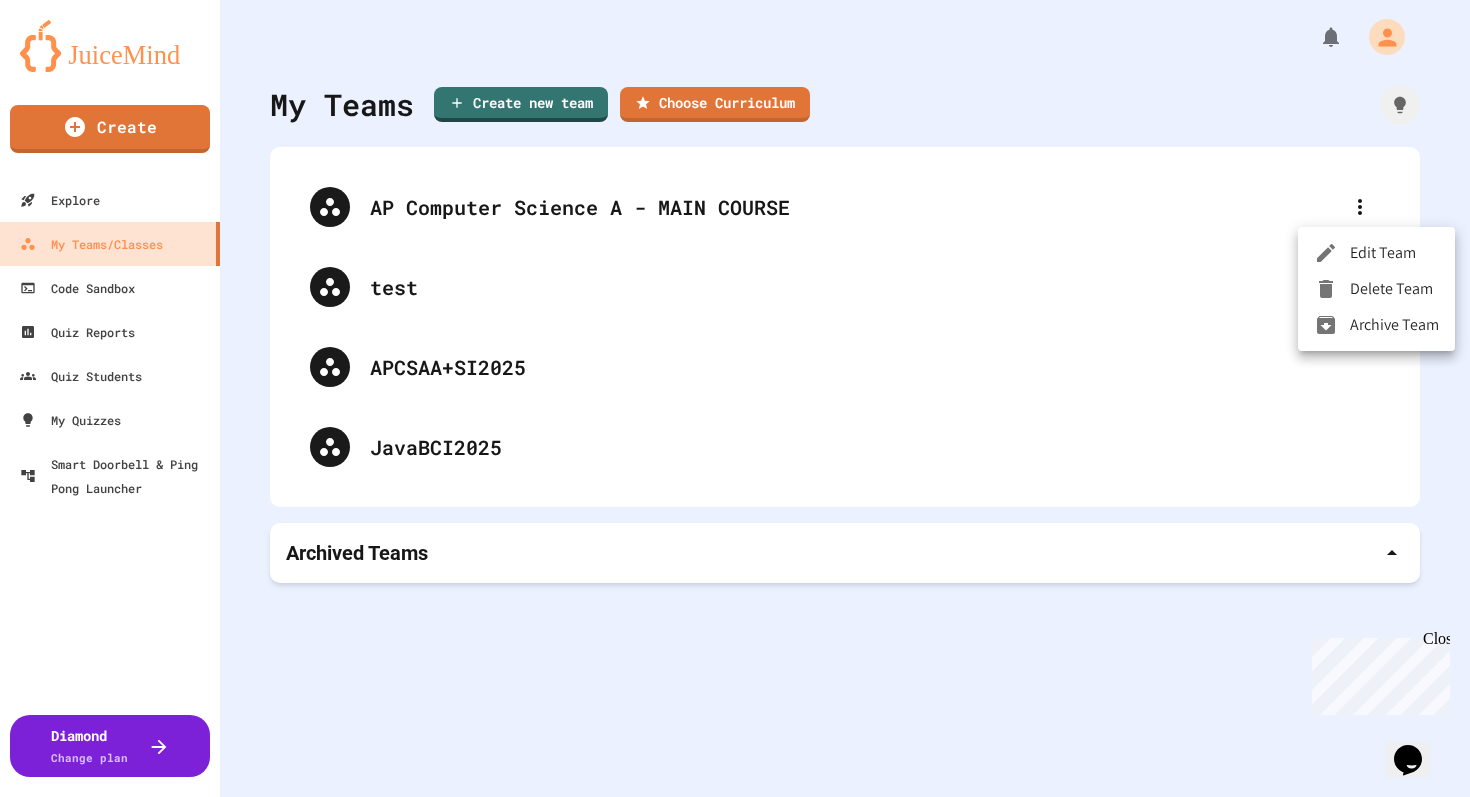 click at bounding box center [1332, 253] 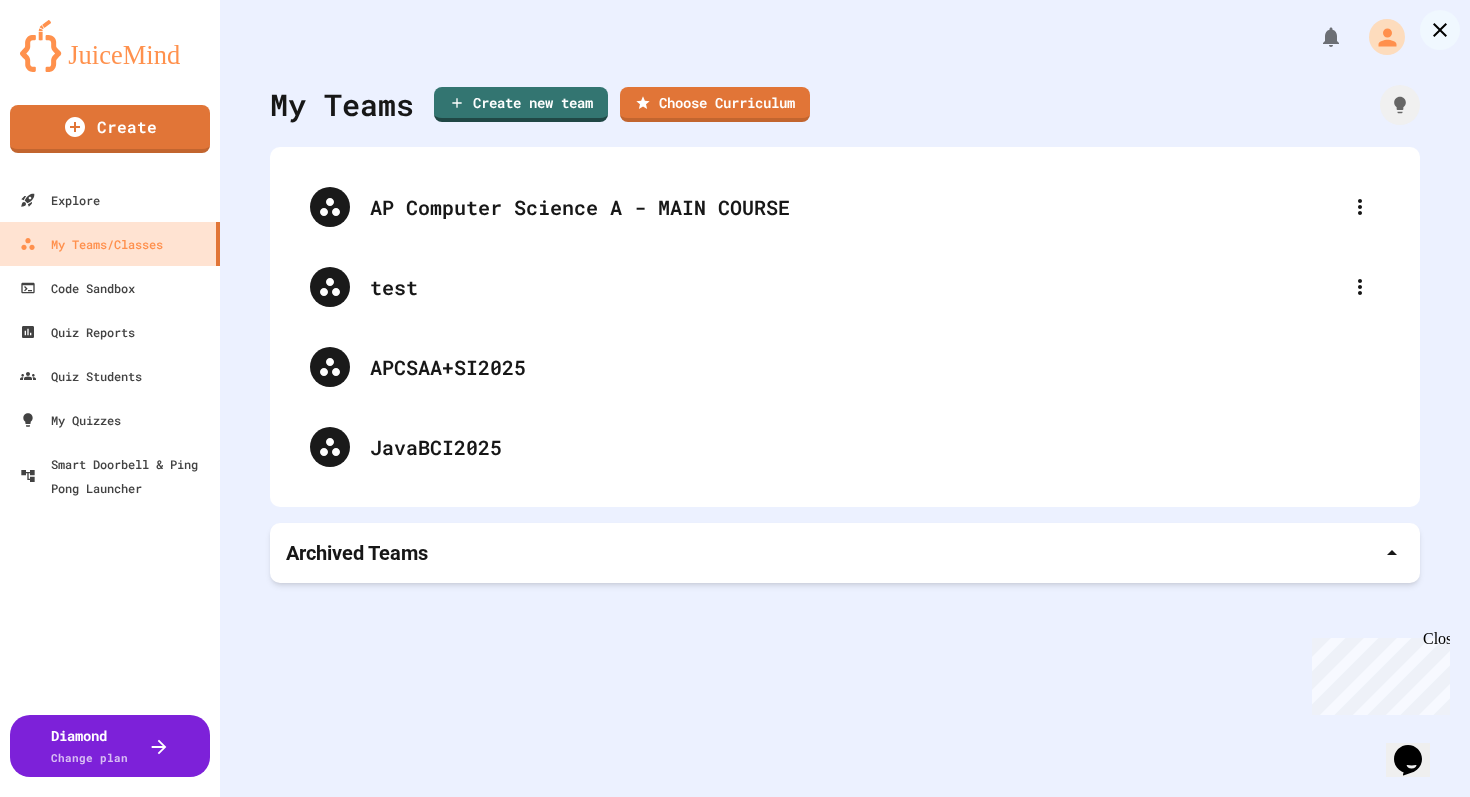 click on "**********" at bounding box center [735, 1110] 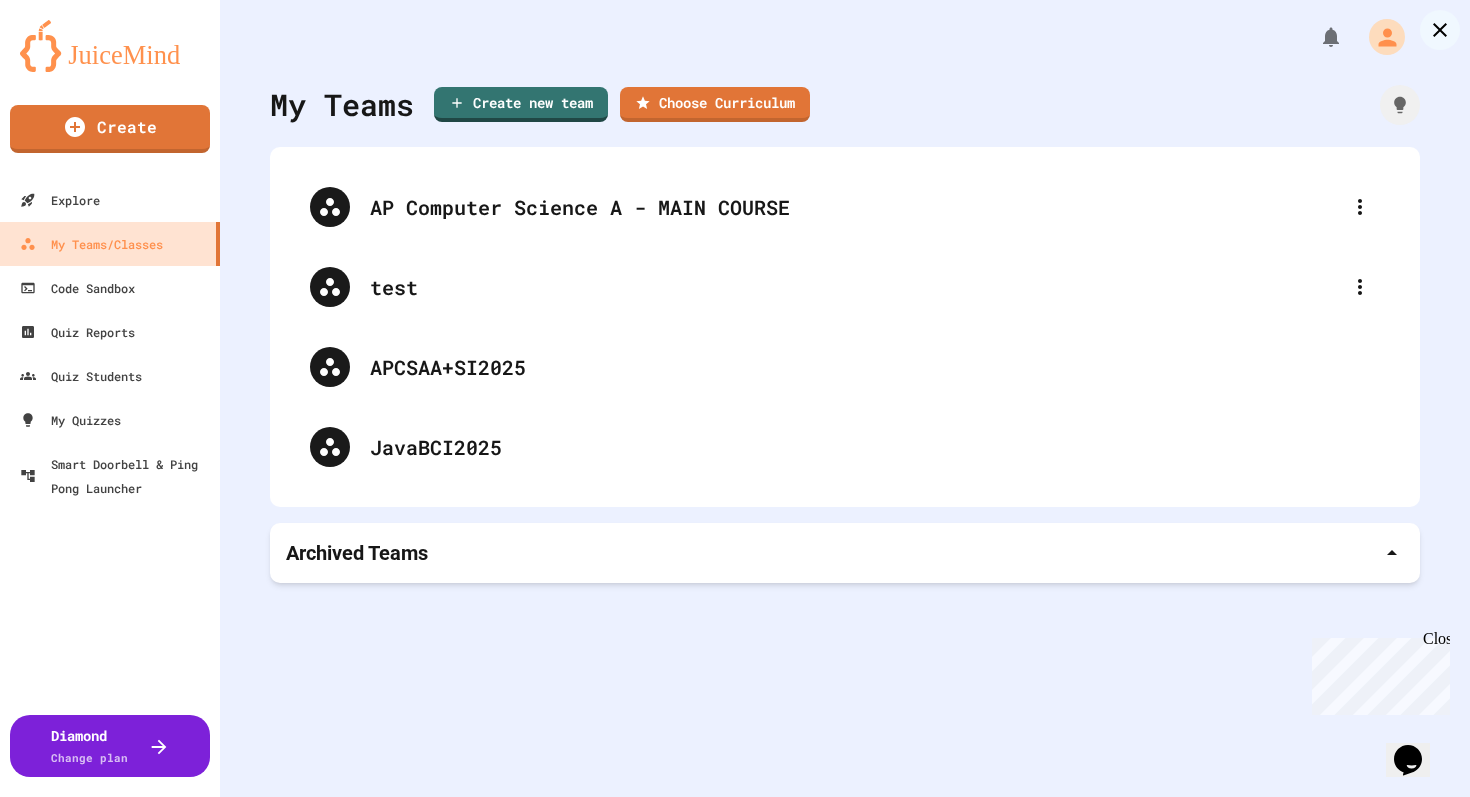 click on "**********" at bounding box center [735, 1110] 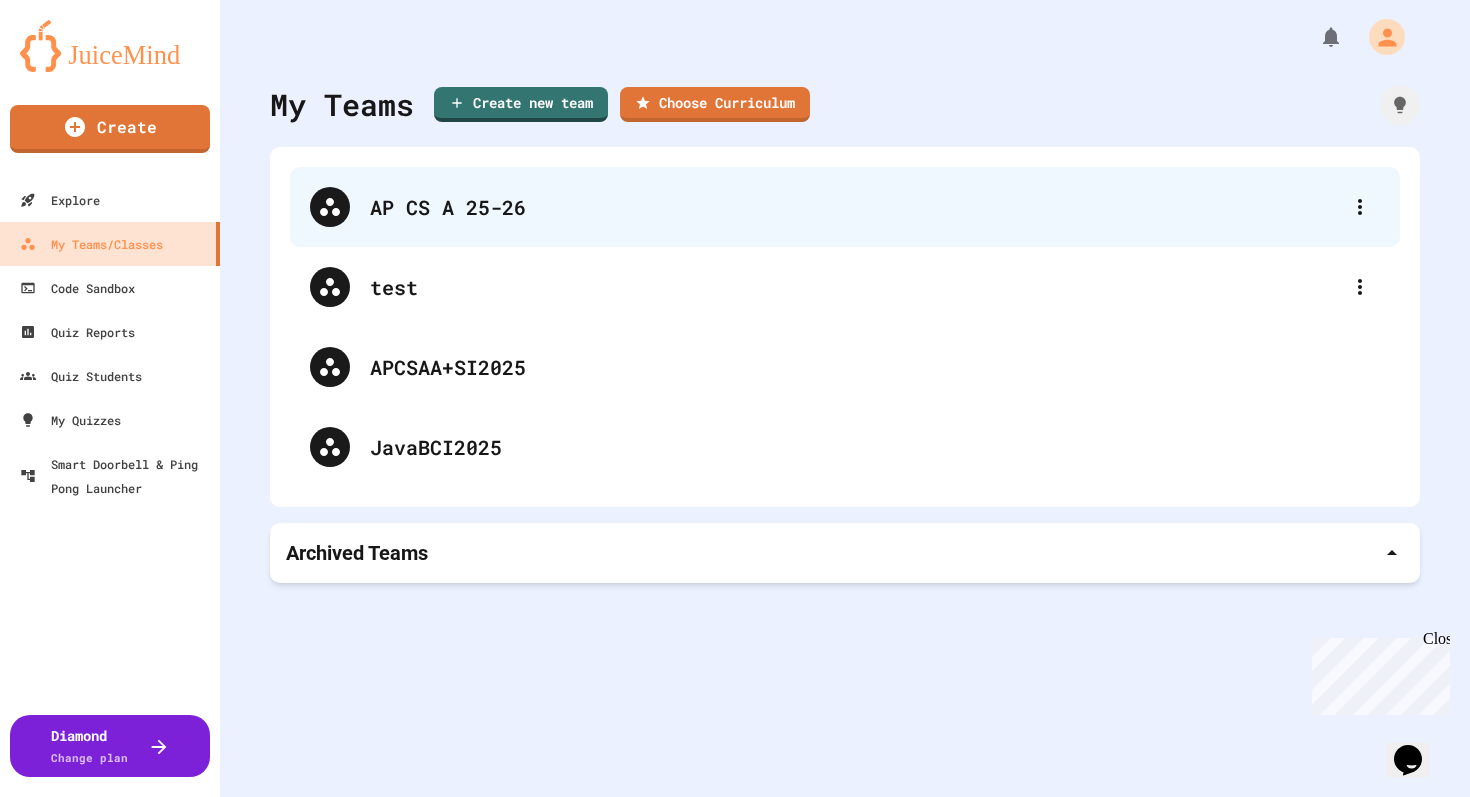 click on "AP CS A 25-26" at bounding box center (855, 207) 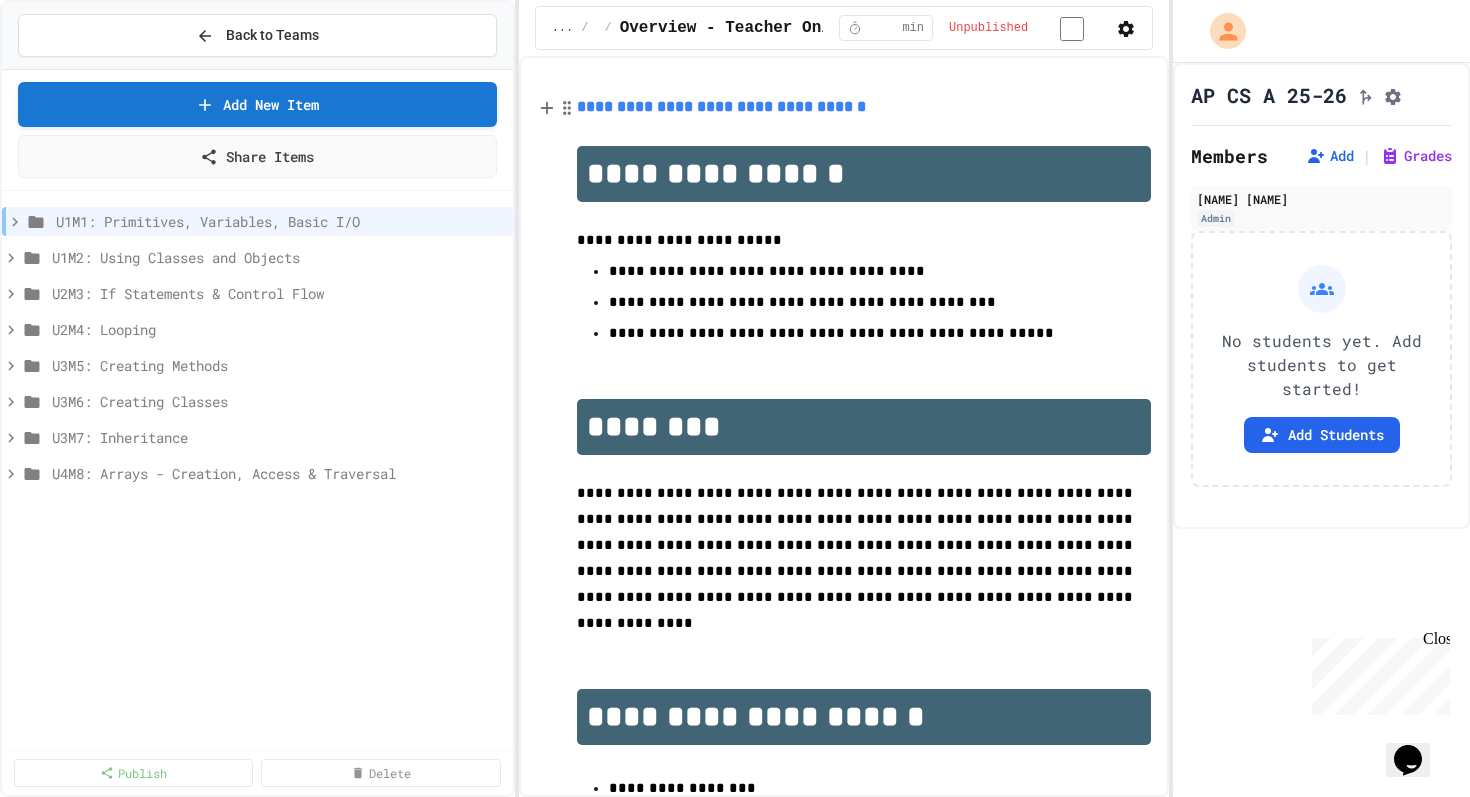 click on "**********" at bounding box center [721, 106] 